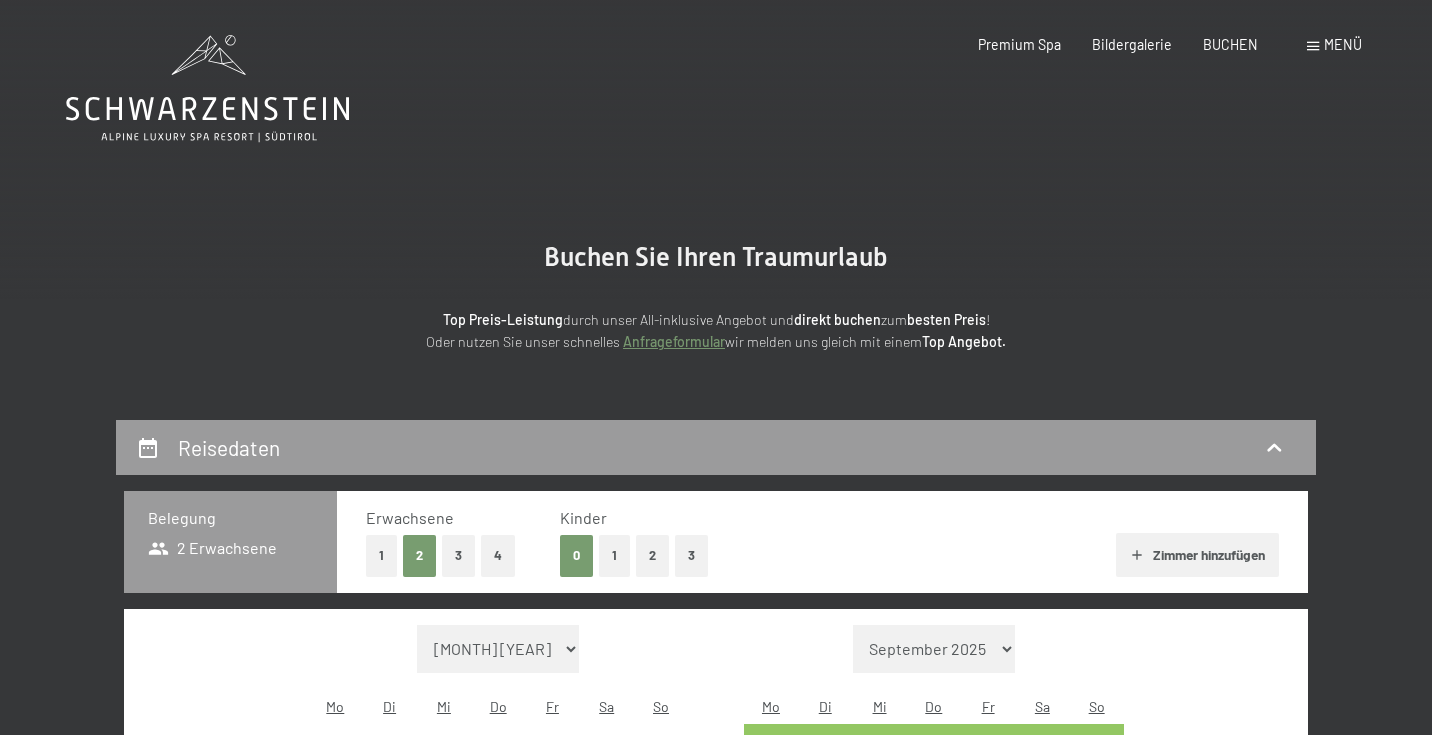 scroll, scrollTop: 0, scrollLeft: 0, axis: both 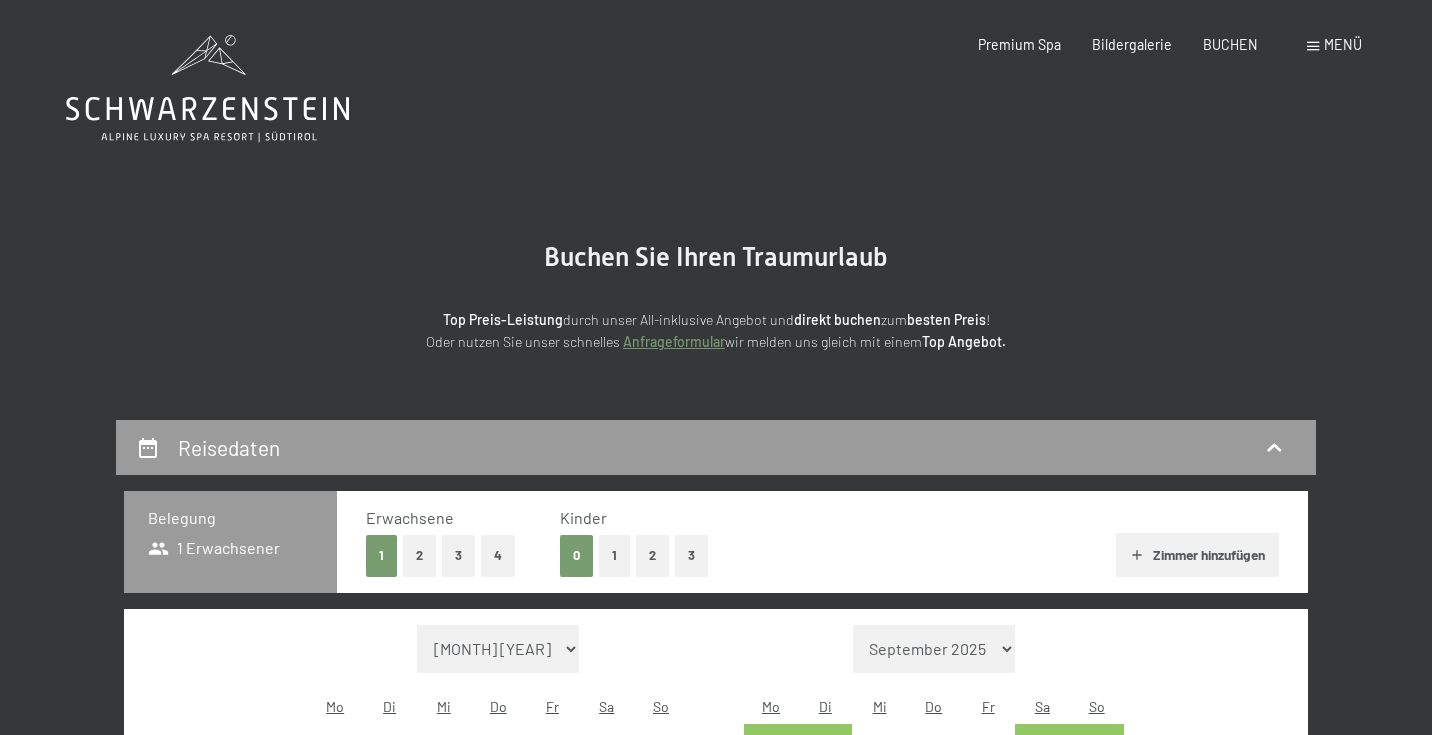 click on "3" at bounding box center [691, 555] 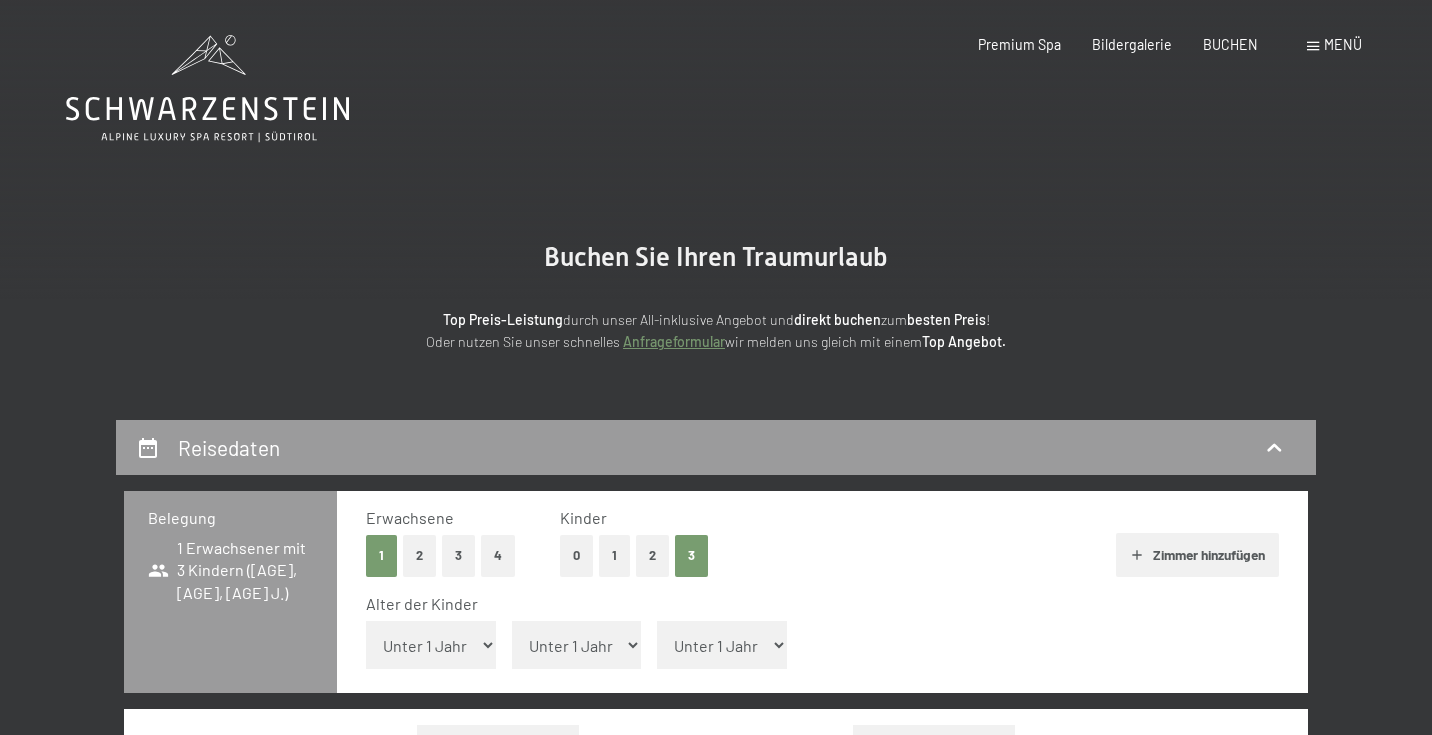 select on "14" 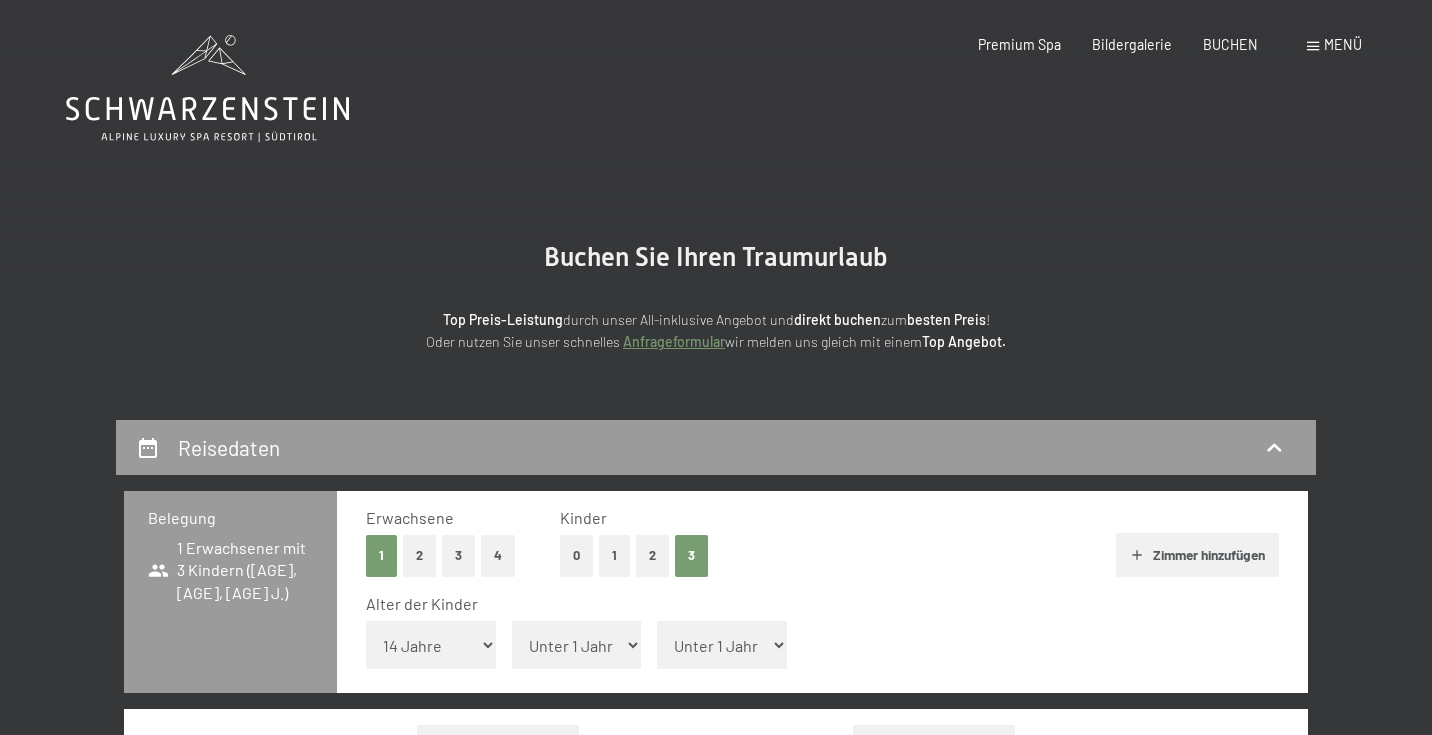select on "11" 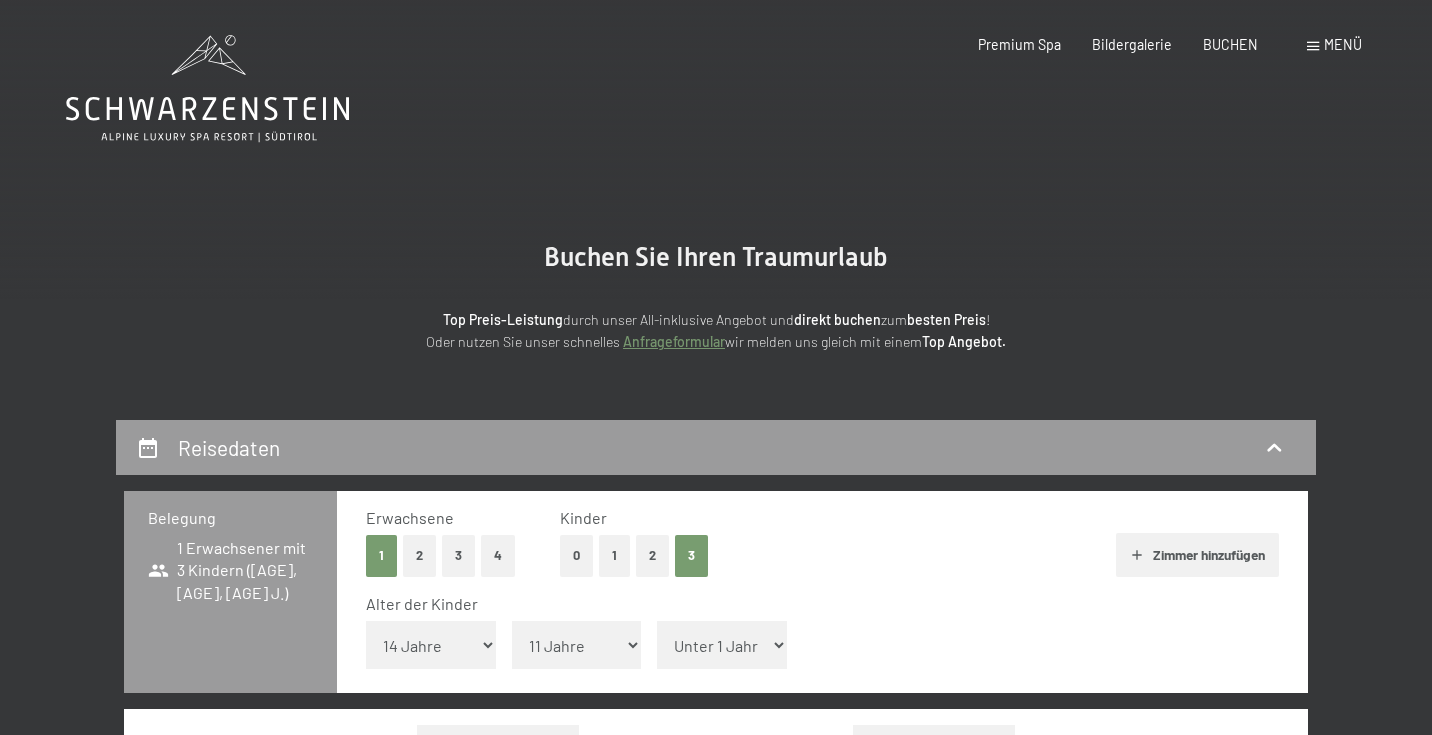 select on "15" 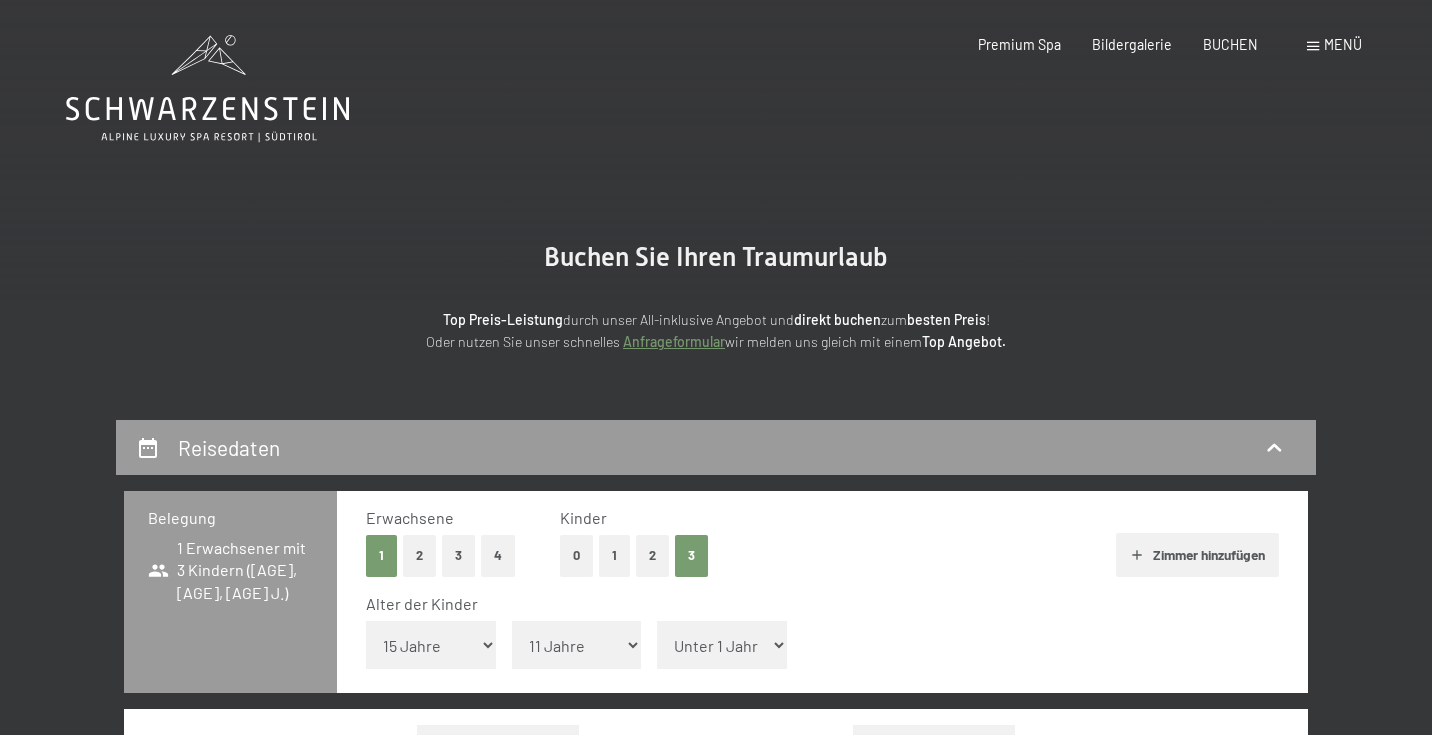 select on "9" 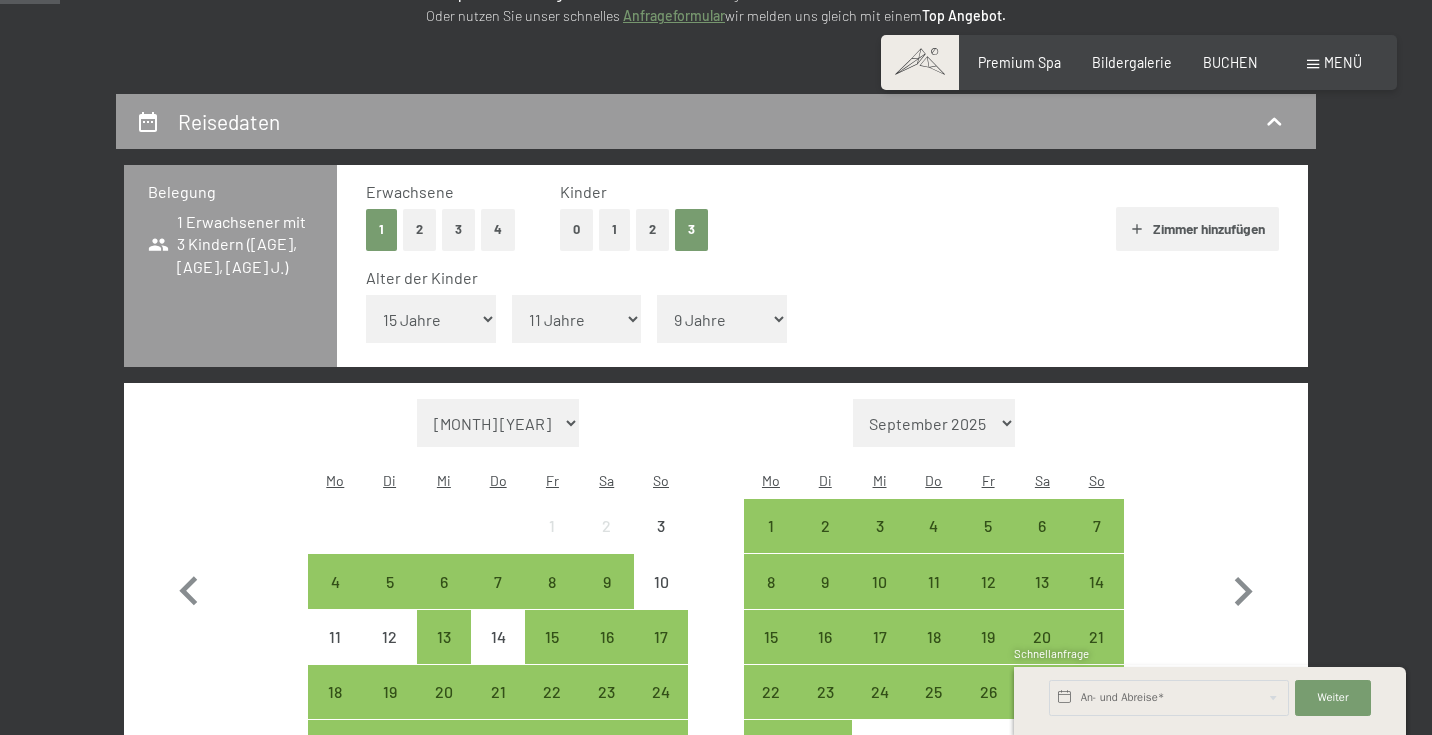 scroll, scrollTop: 347, scrollLeft: 0, axis: vertical 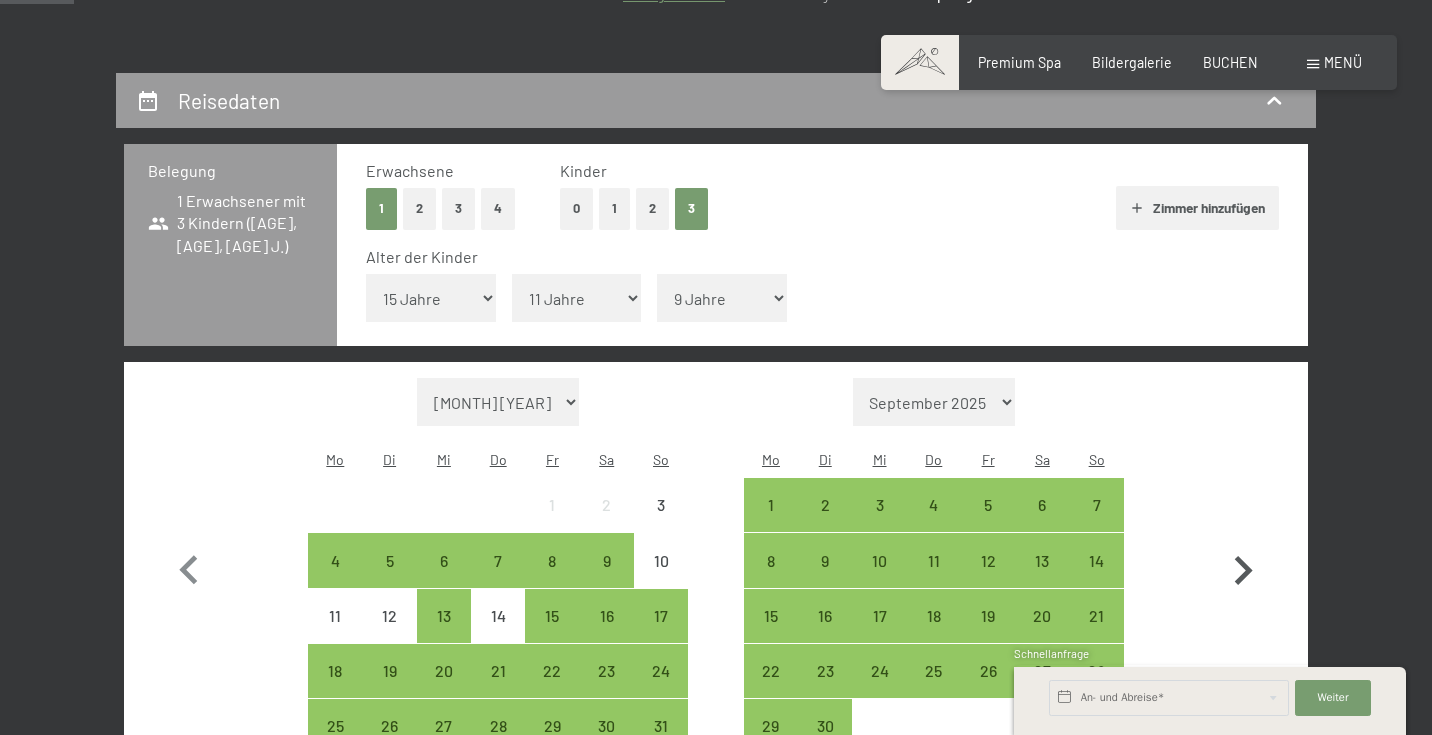 click 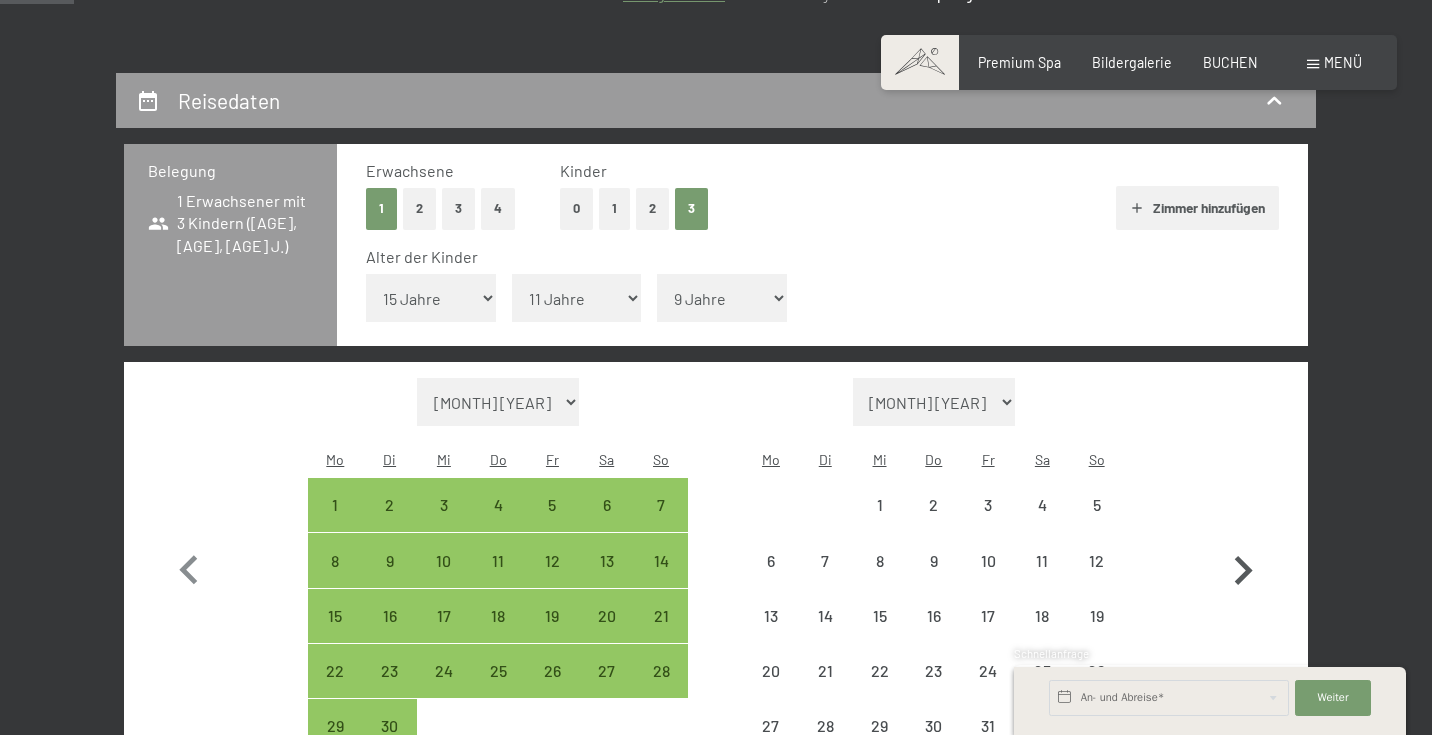 select on "[DATE]" 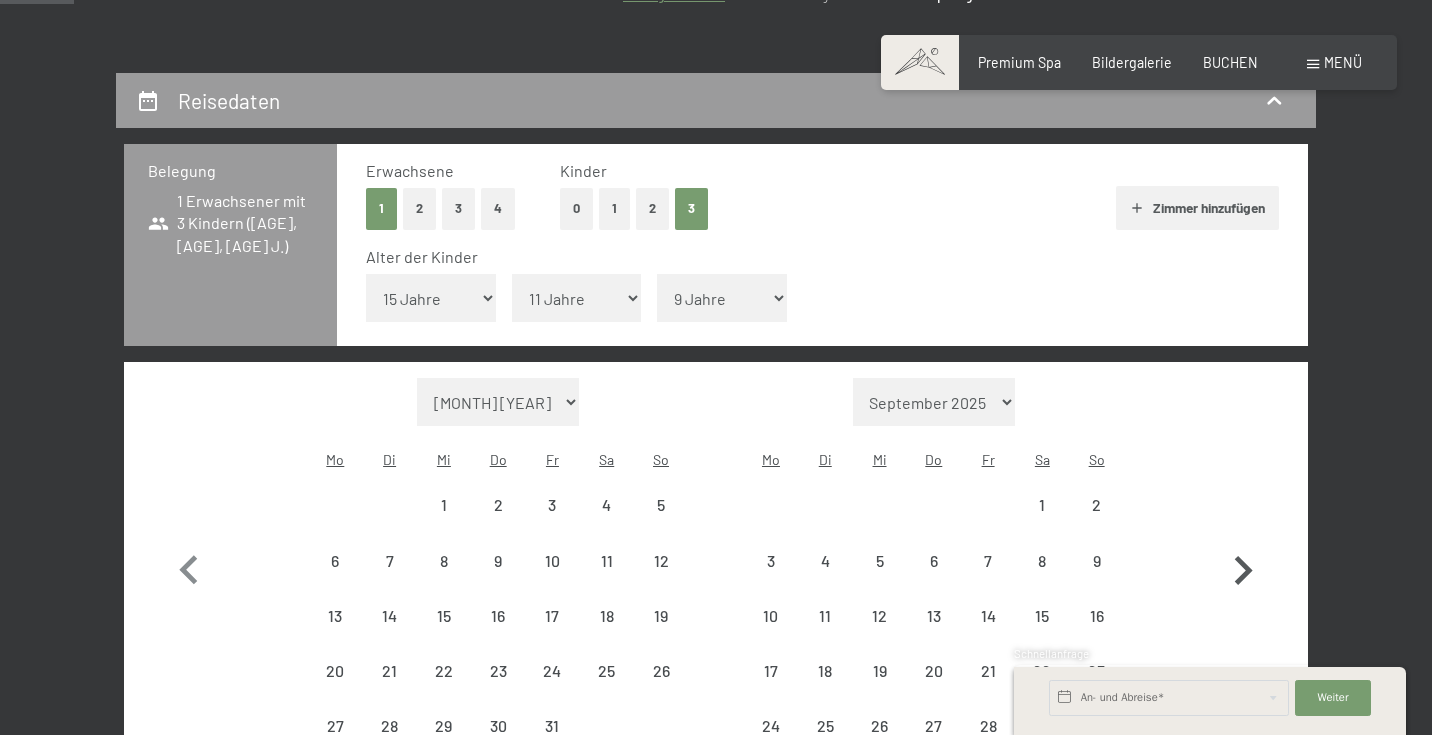 click 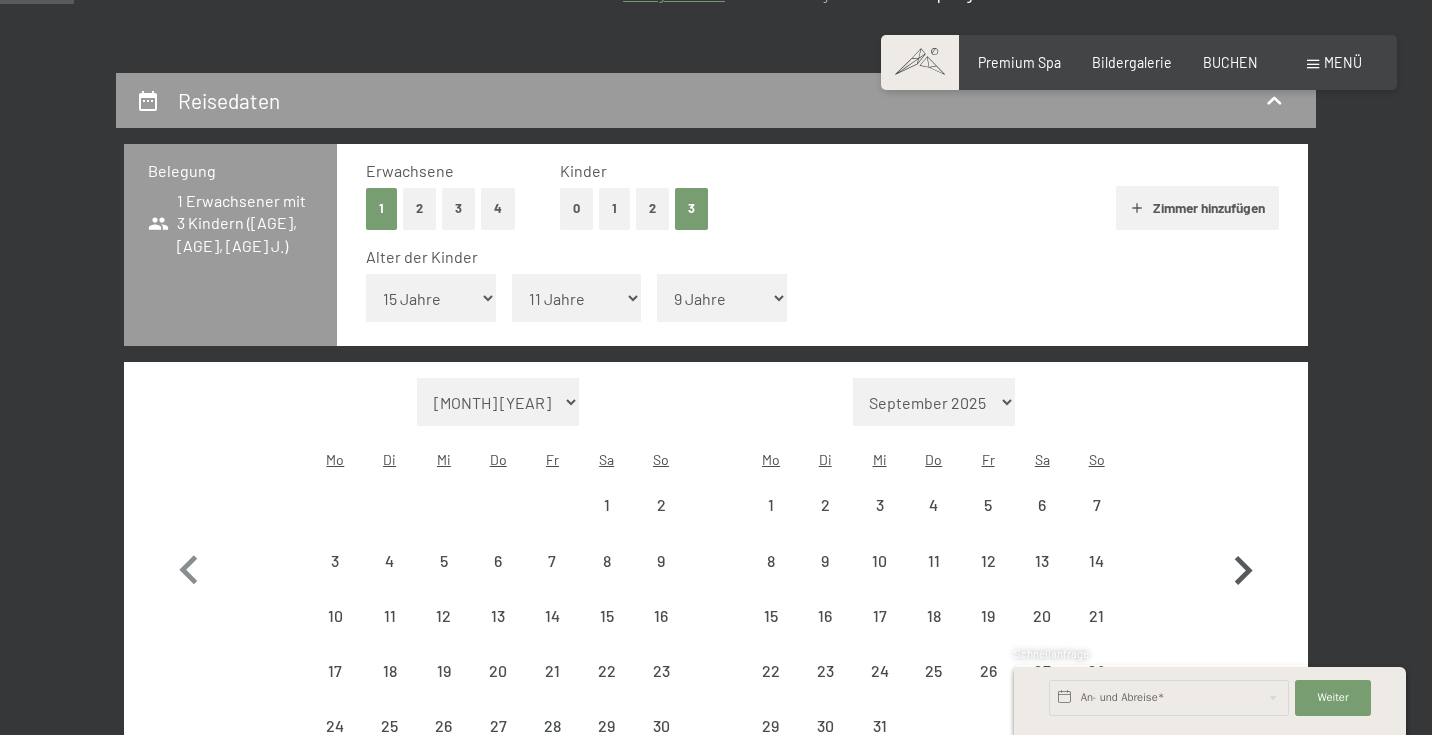 click 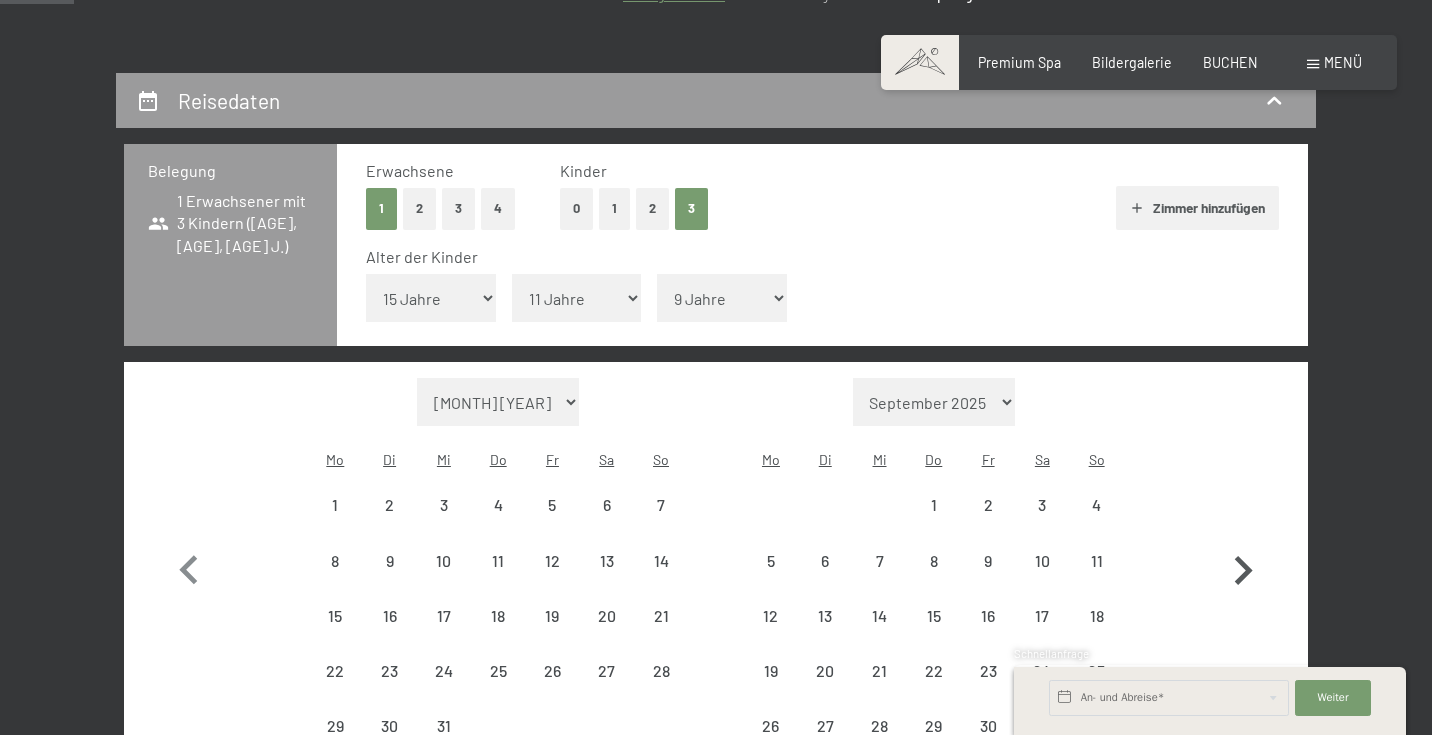 click 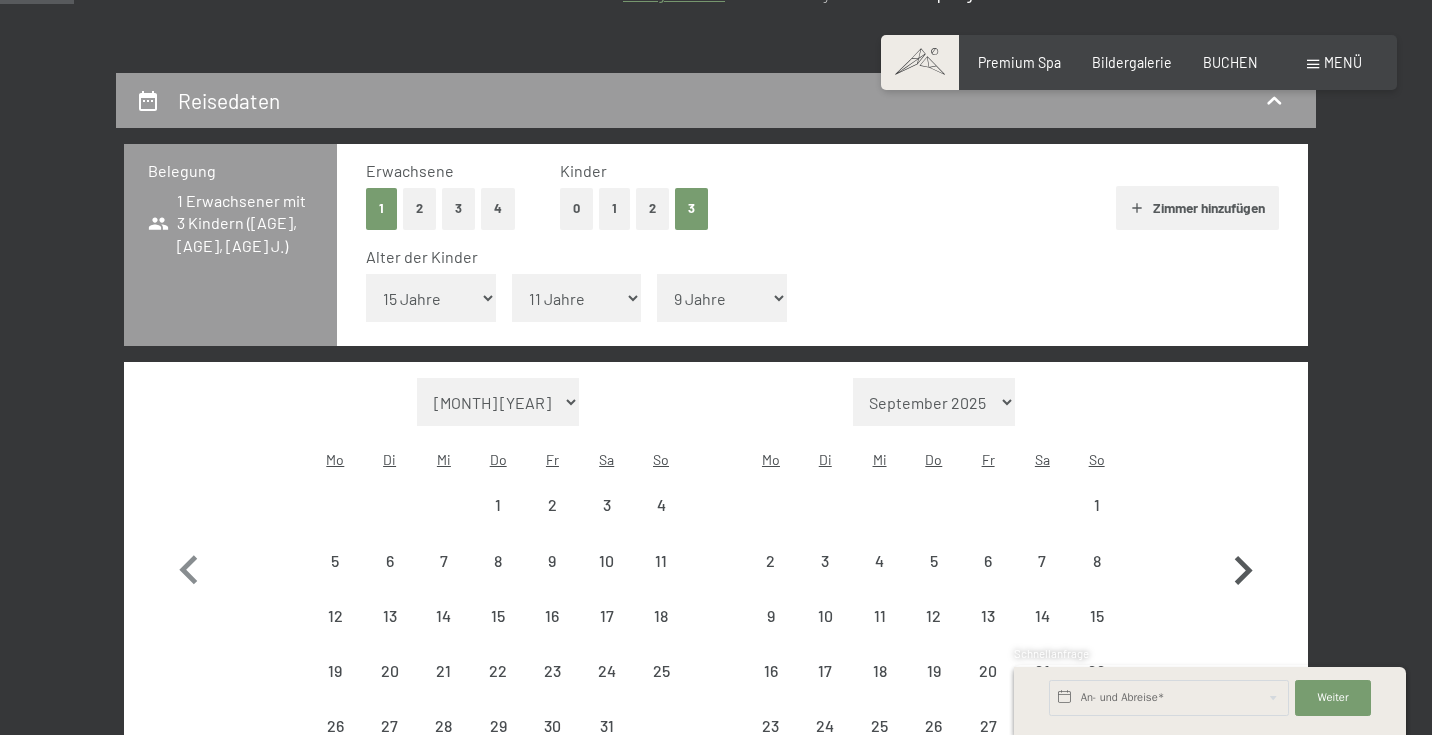 select on "[DATE]" 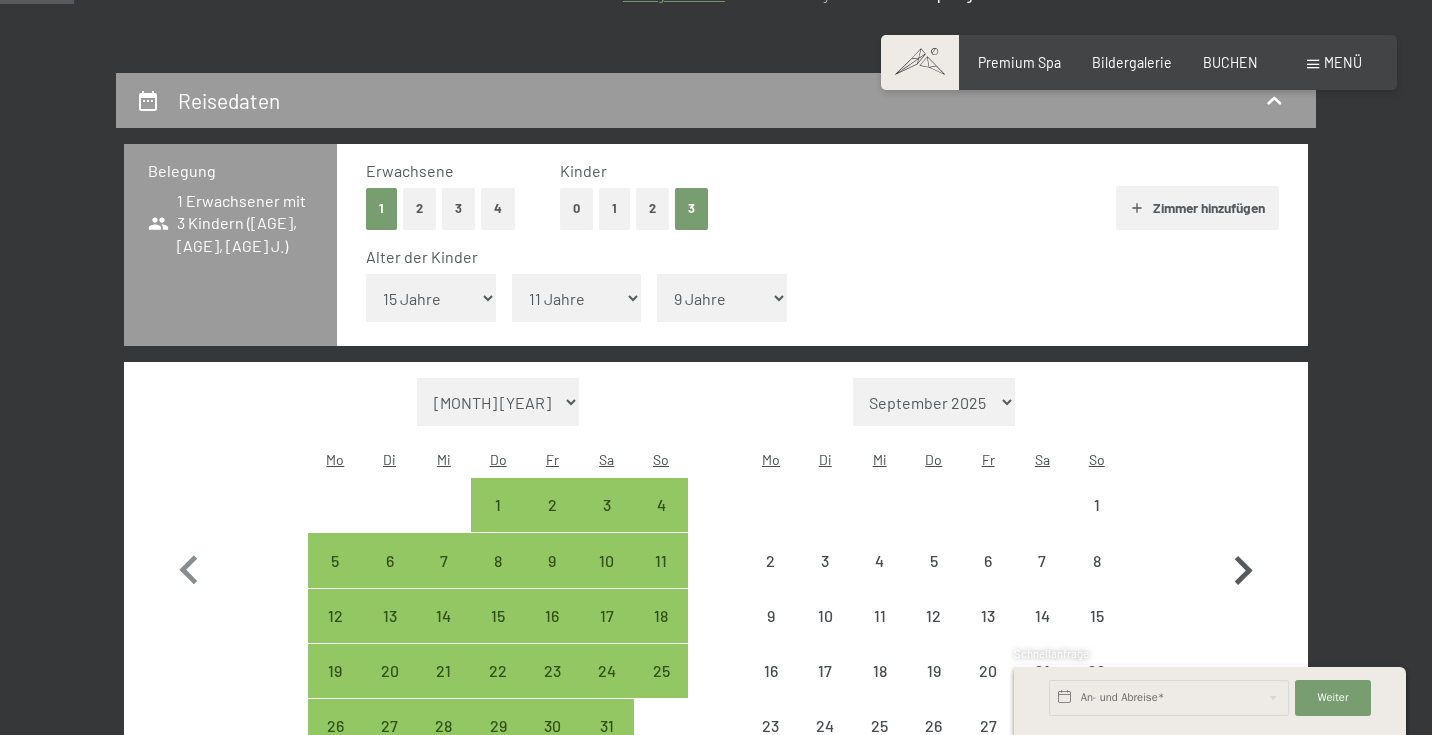 click 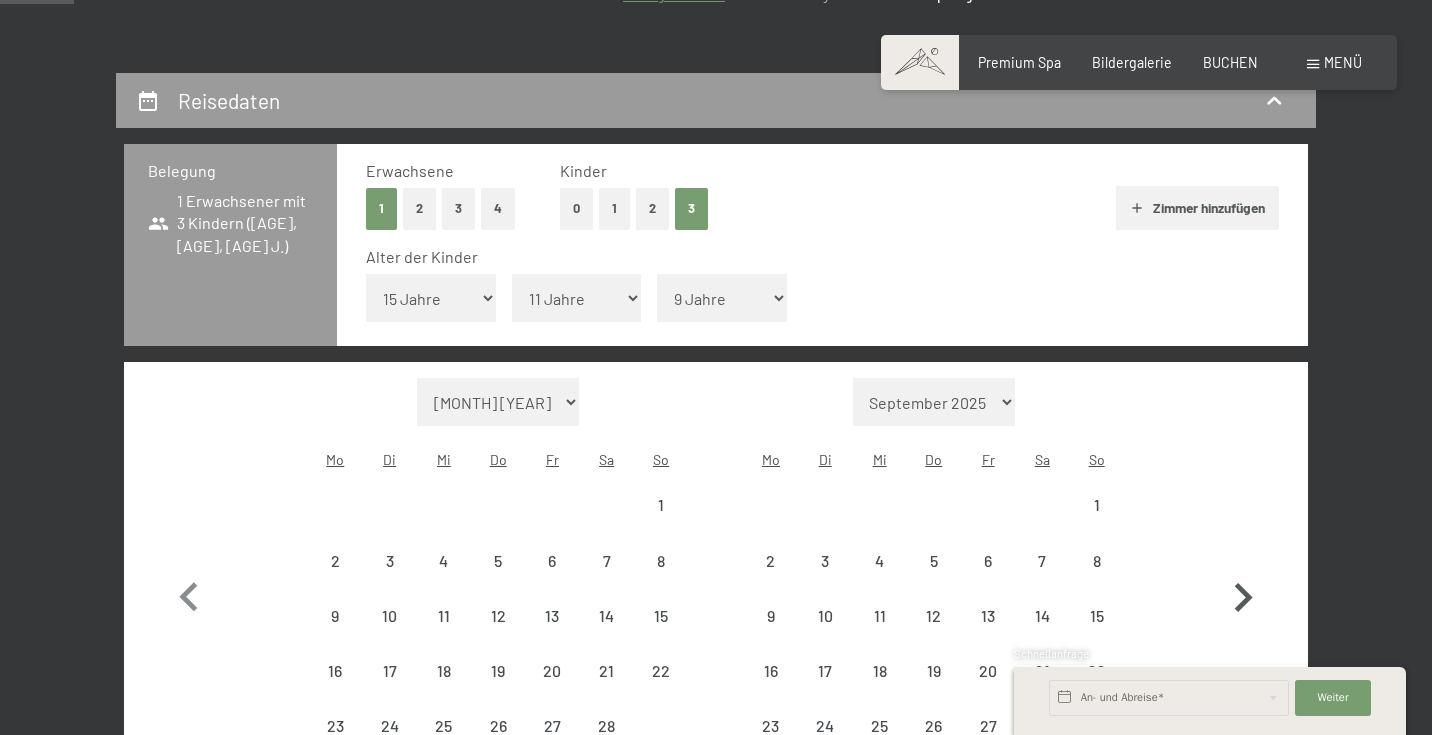 select on "[DATE]" 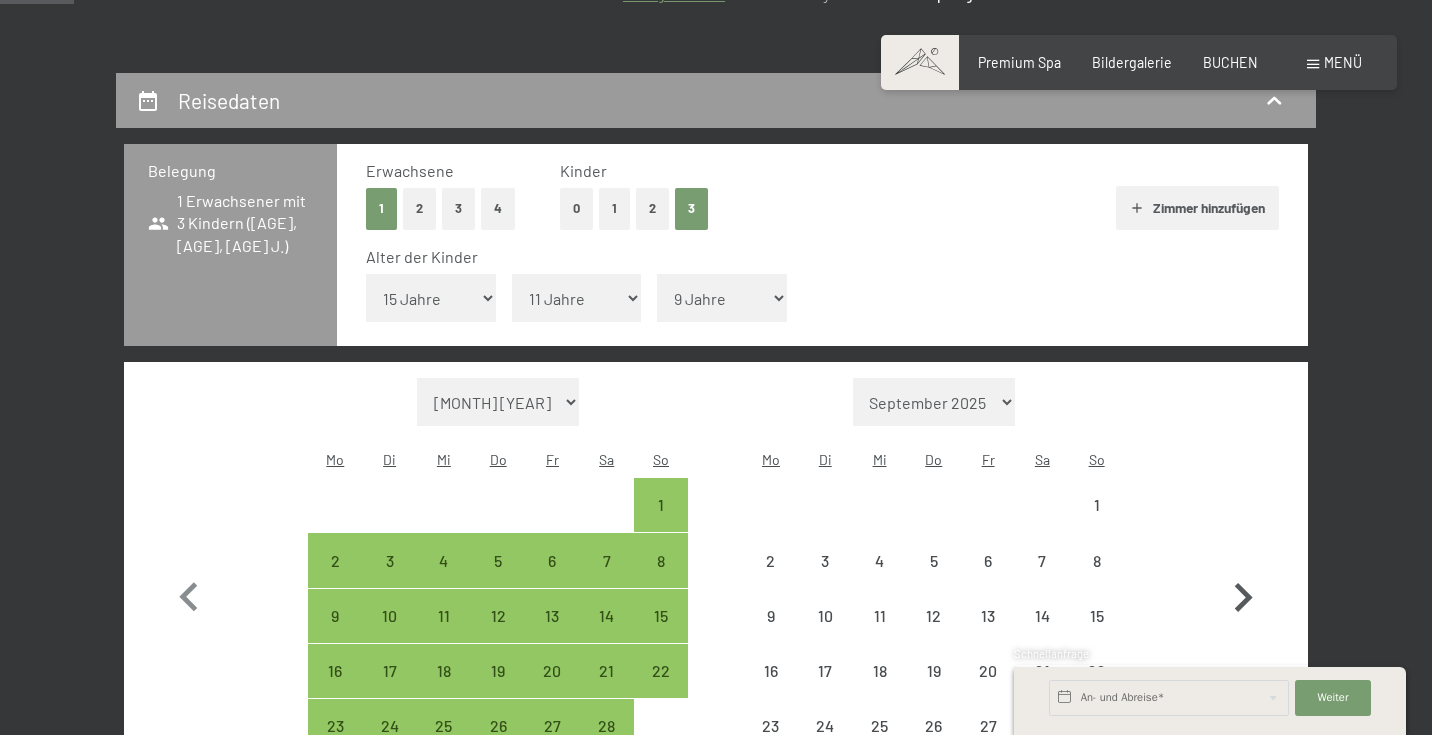 click 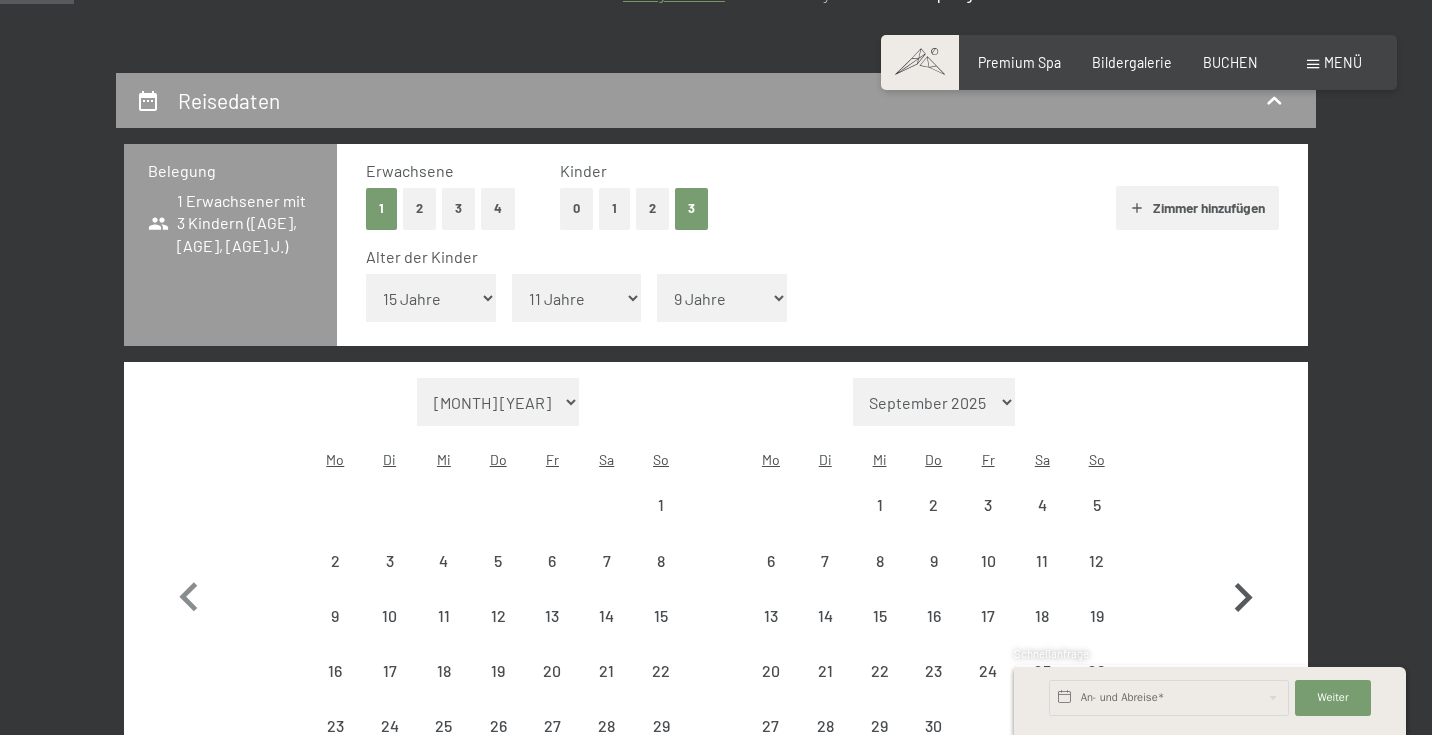 select on "[DATE]" 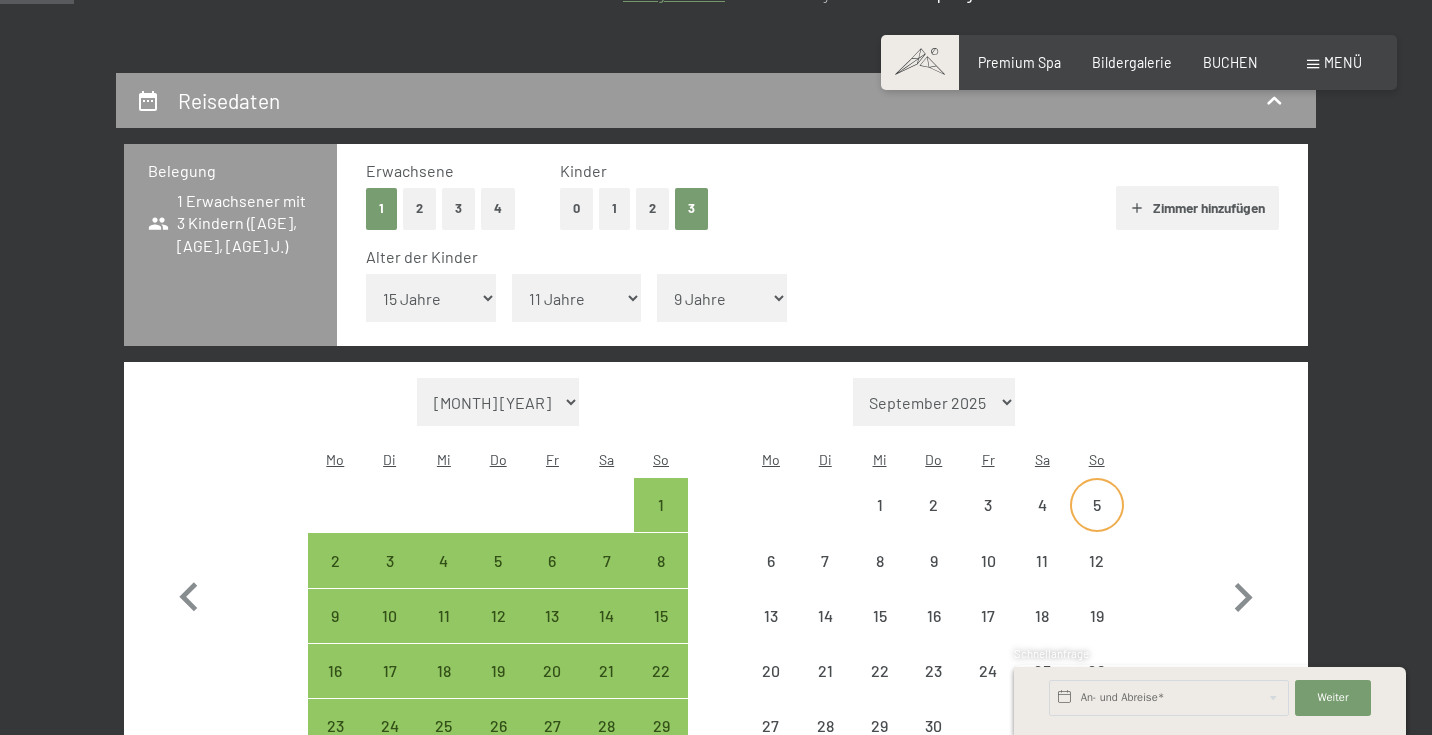 select on "[DATE]" 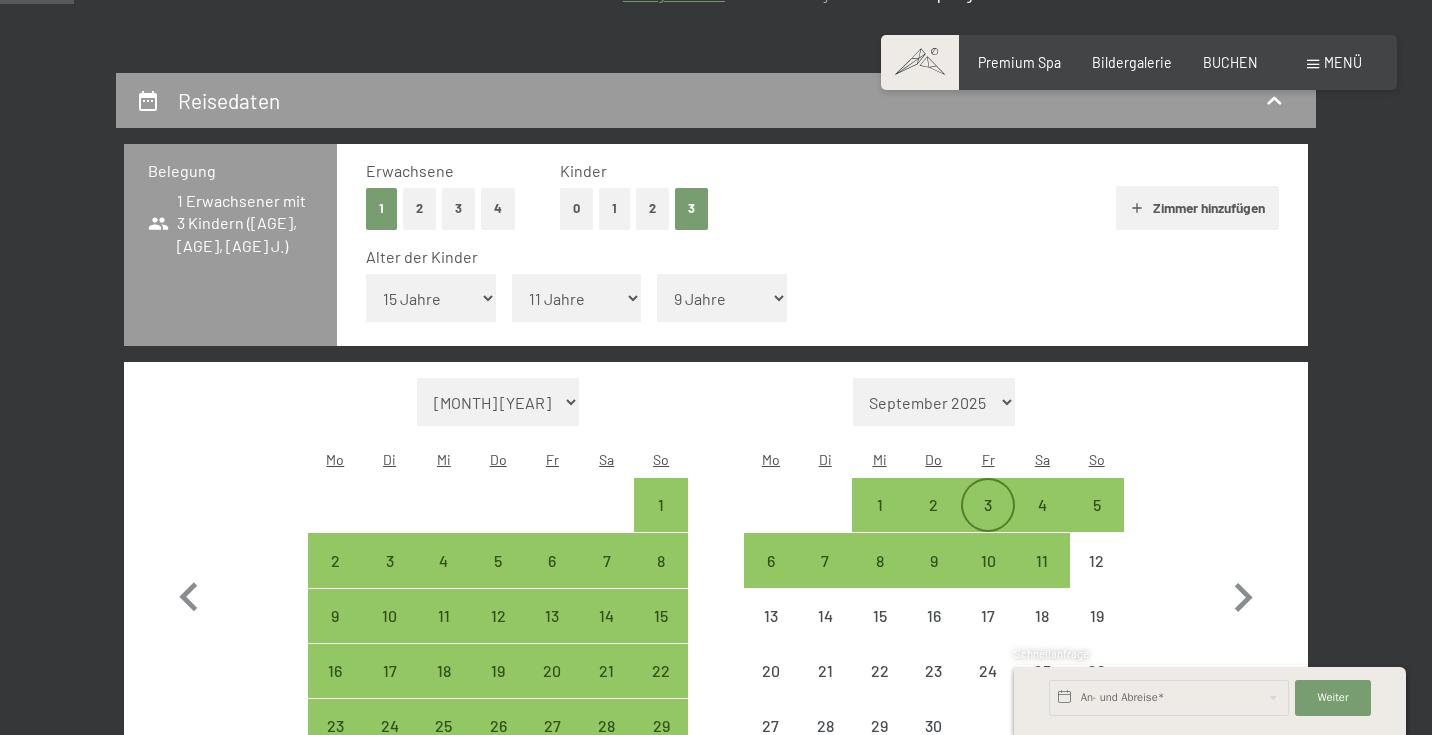 click on "3" at bounding box center [988, 522] 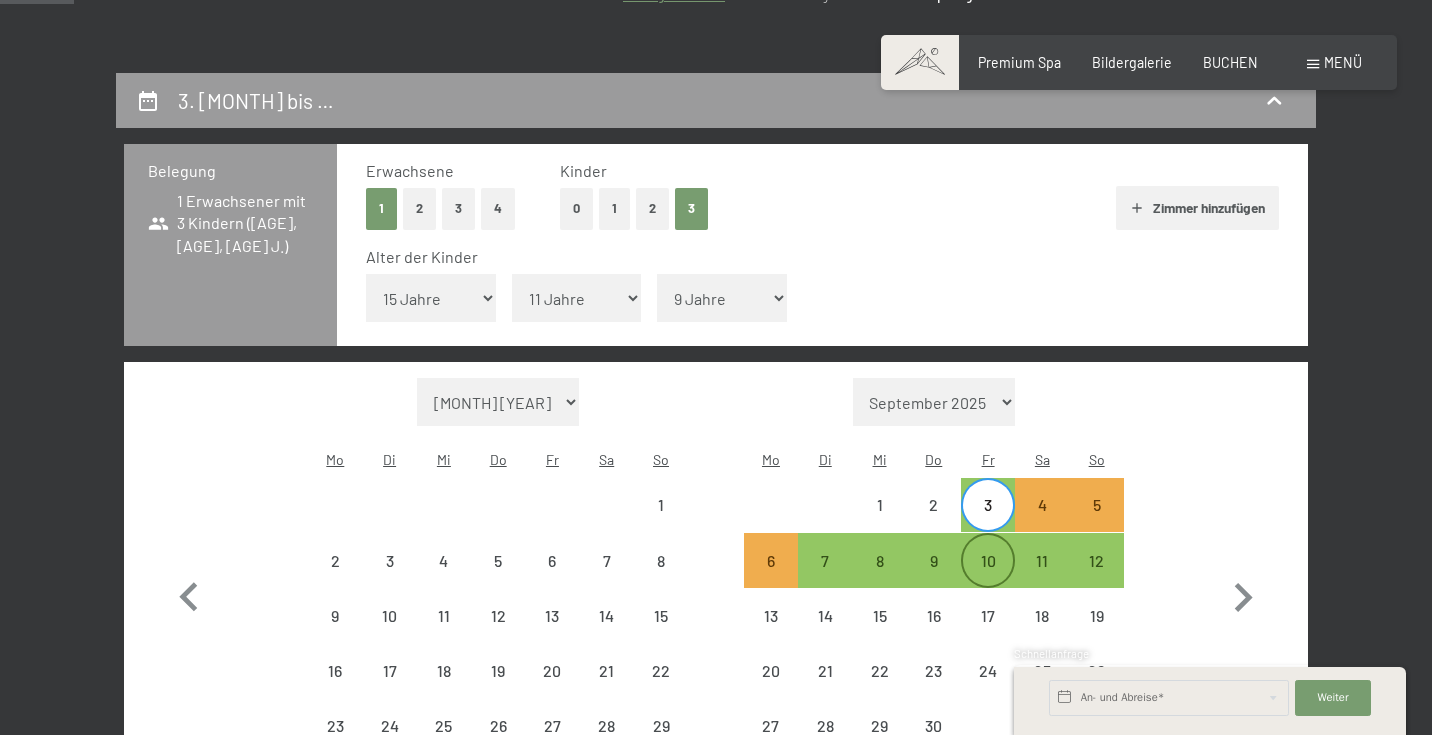 click on "10" at bounding box center (988, 578) 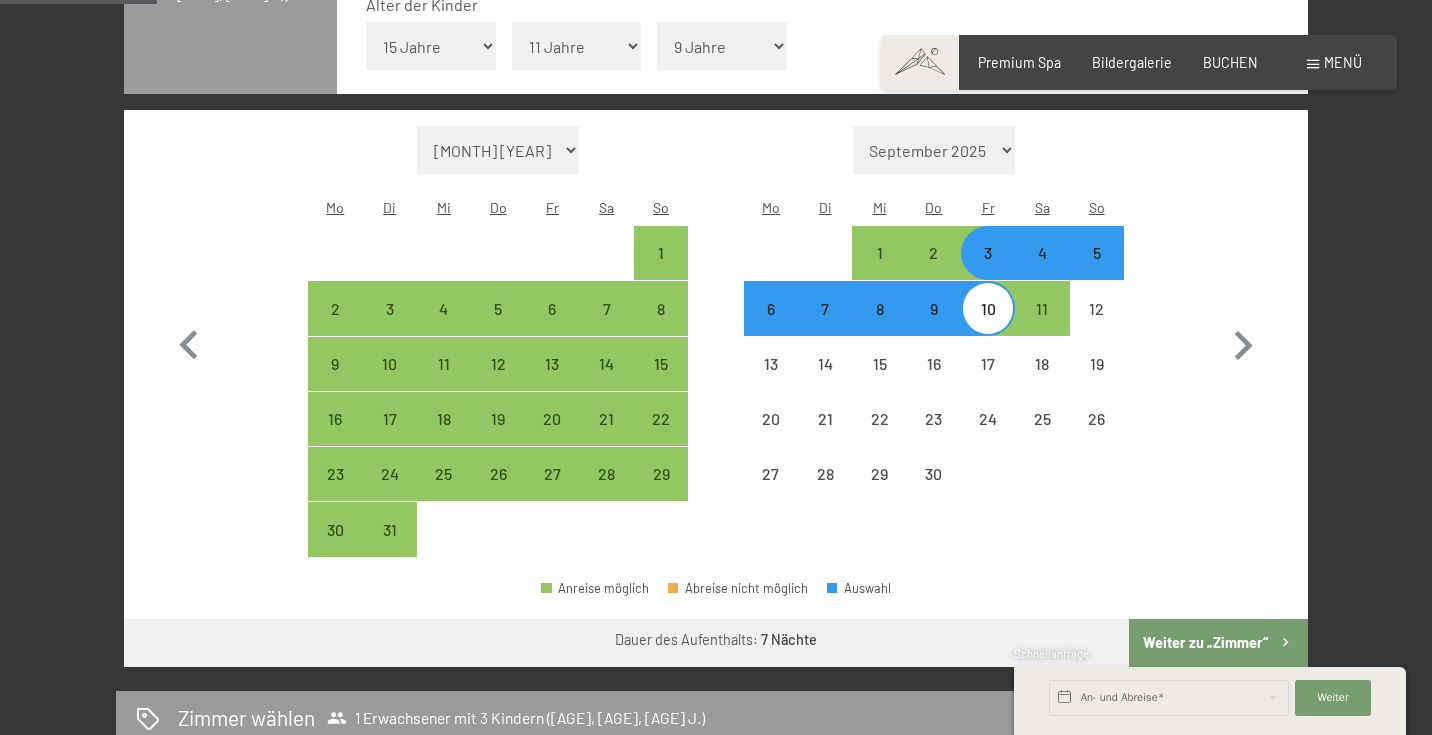scroll, scrollTop: 600, scrollLeft: 0, axis: vertical 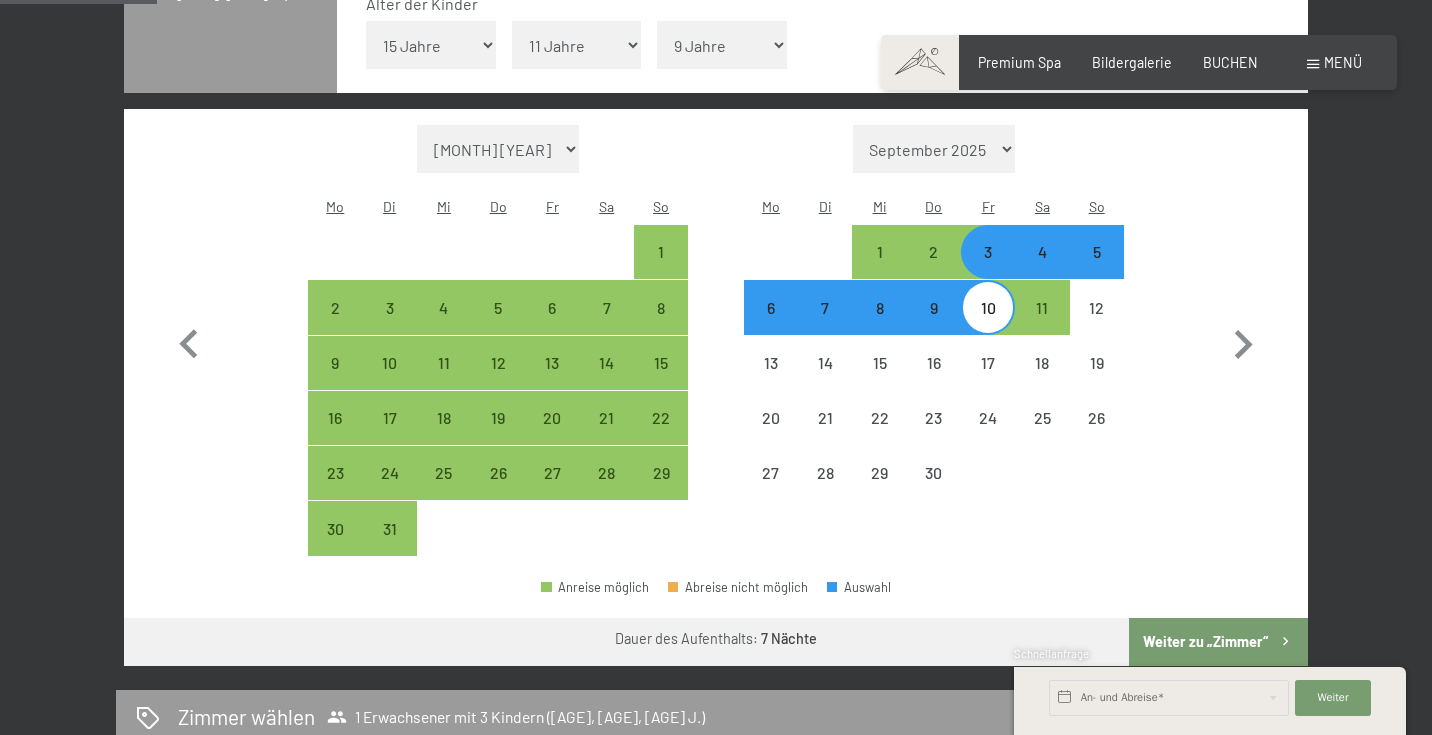 click on "Weiter zu „Zimmer“" at bounding box center (1218, 642) 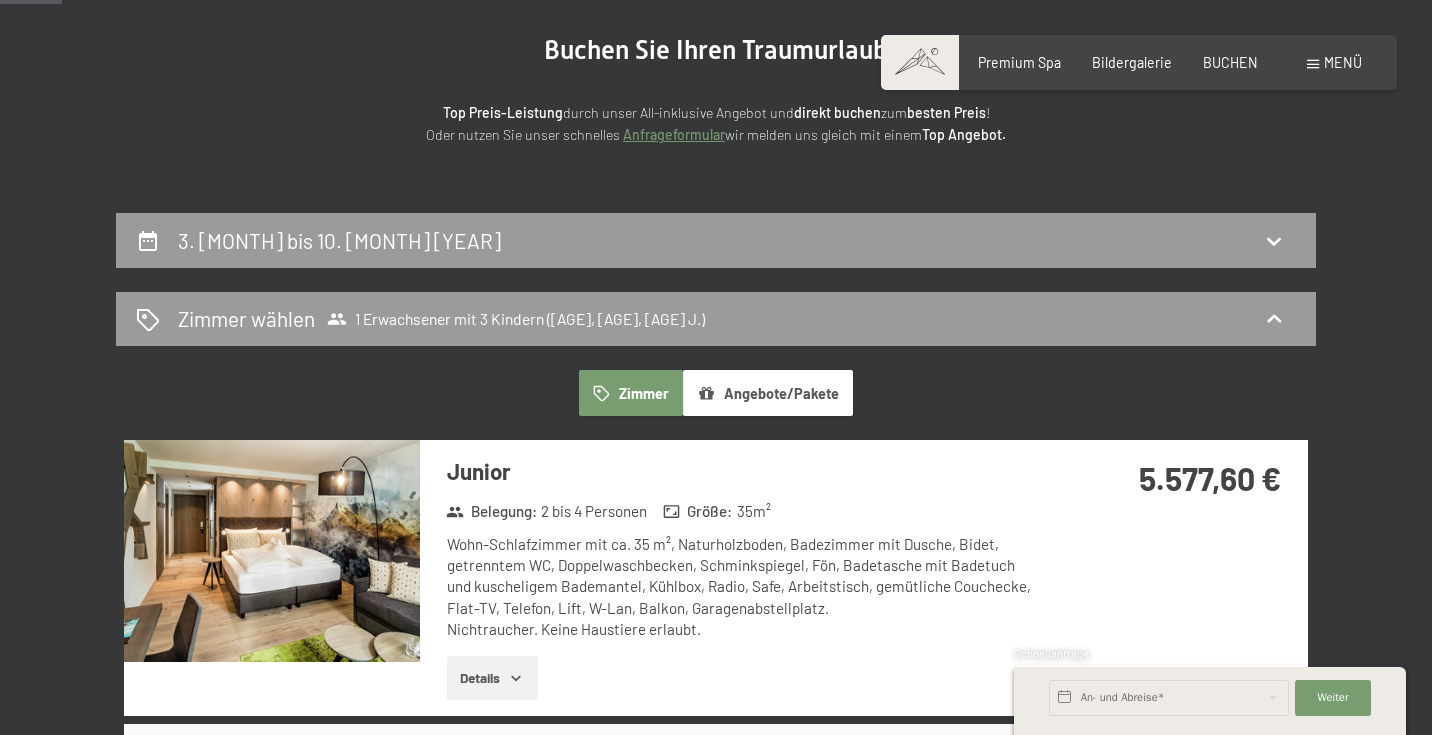 scroll, scrollTop: 205, scrollLeft: 0, axis: vertical 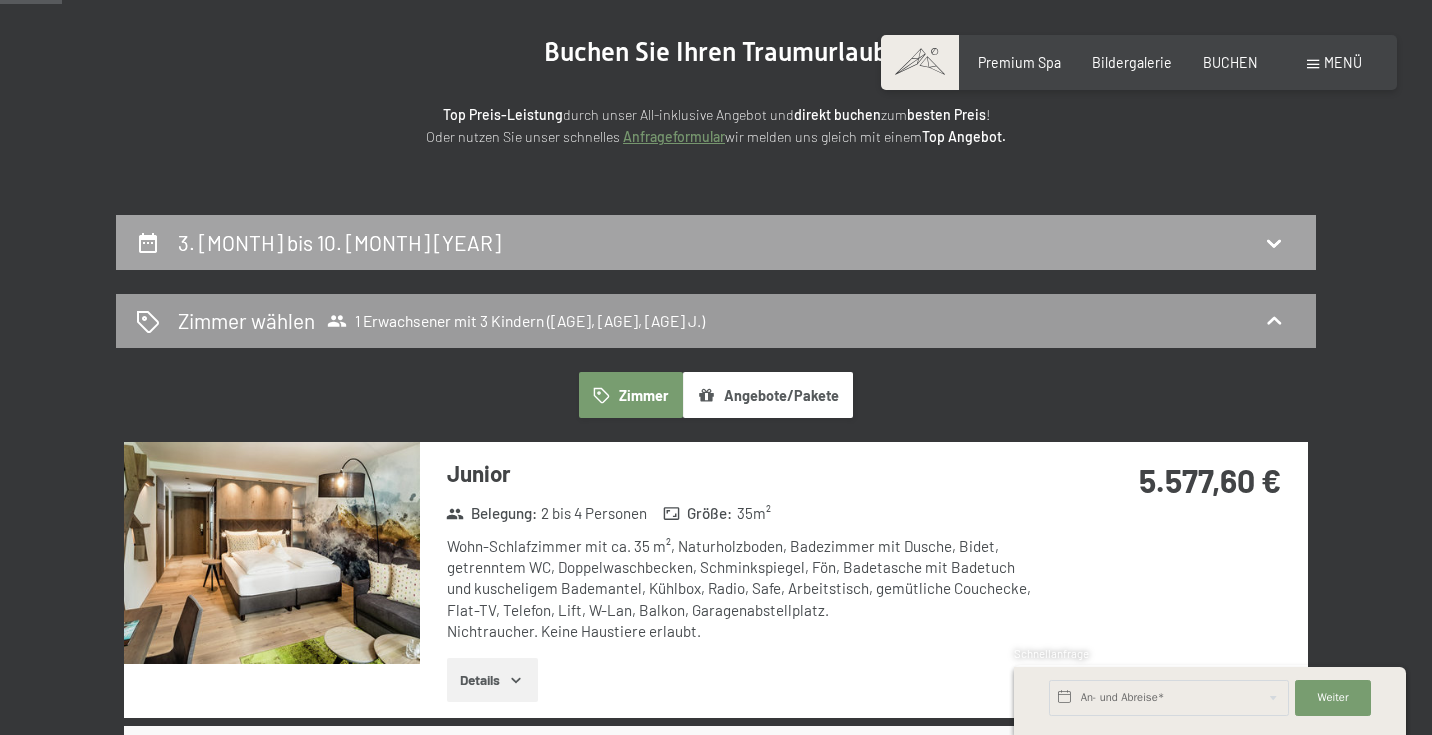 click on "3. [MONTH] bis 10. [MONTH] [YEAR]" at bounding box center [716, 242] 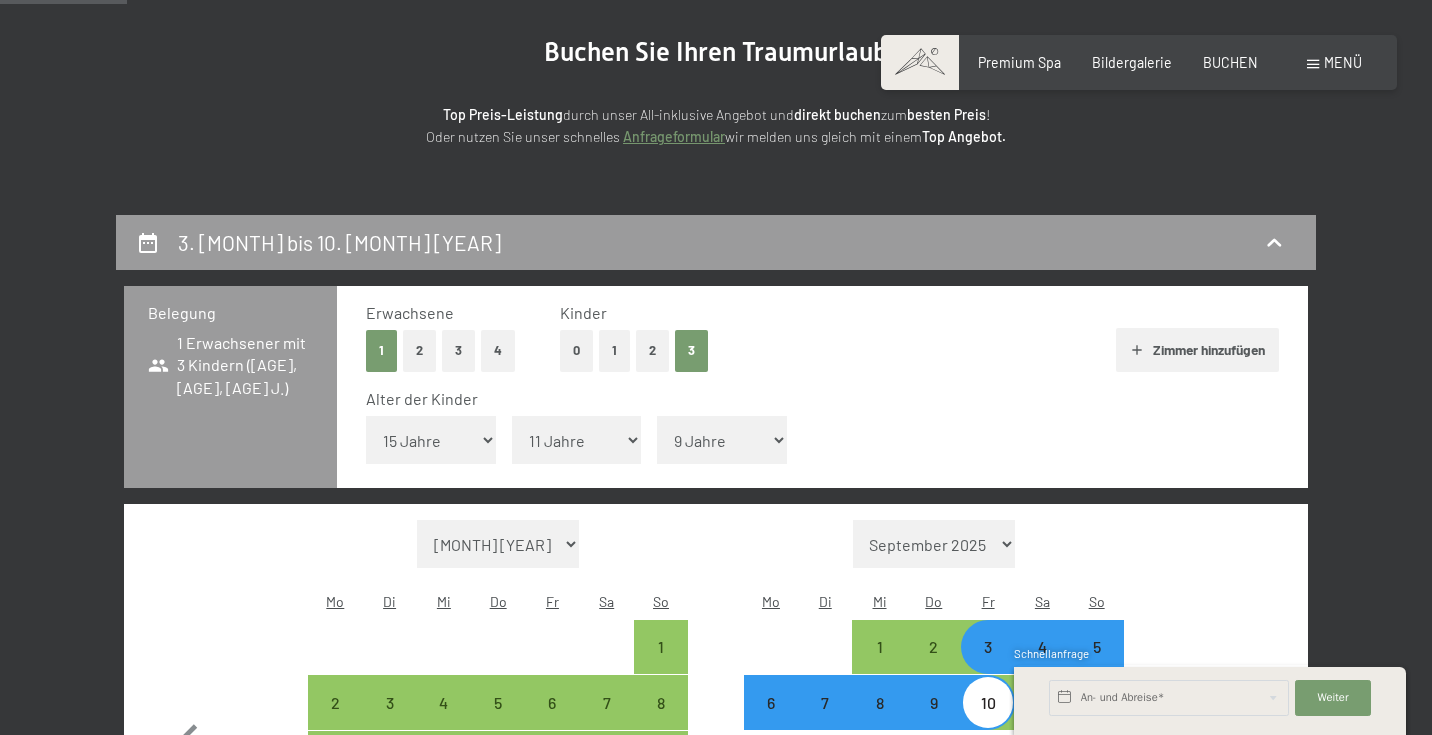 scroll, scrollTop: 418, scrollLeft: 0, axis: vertical 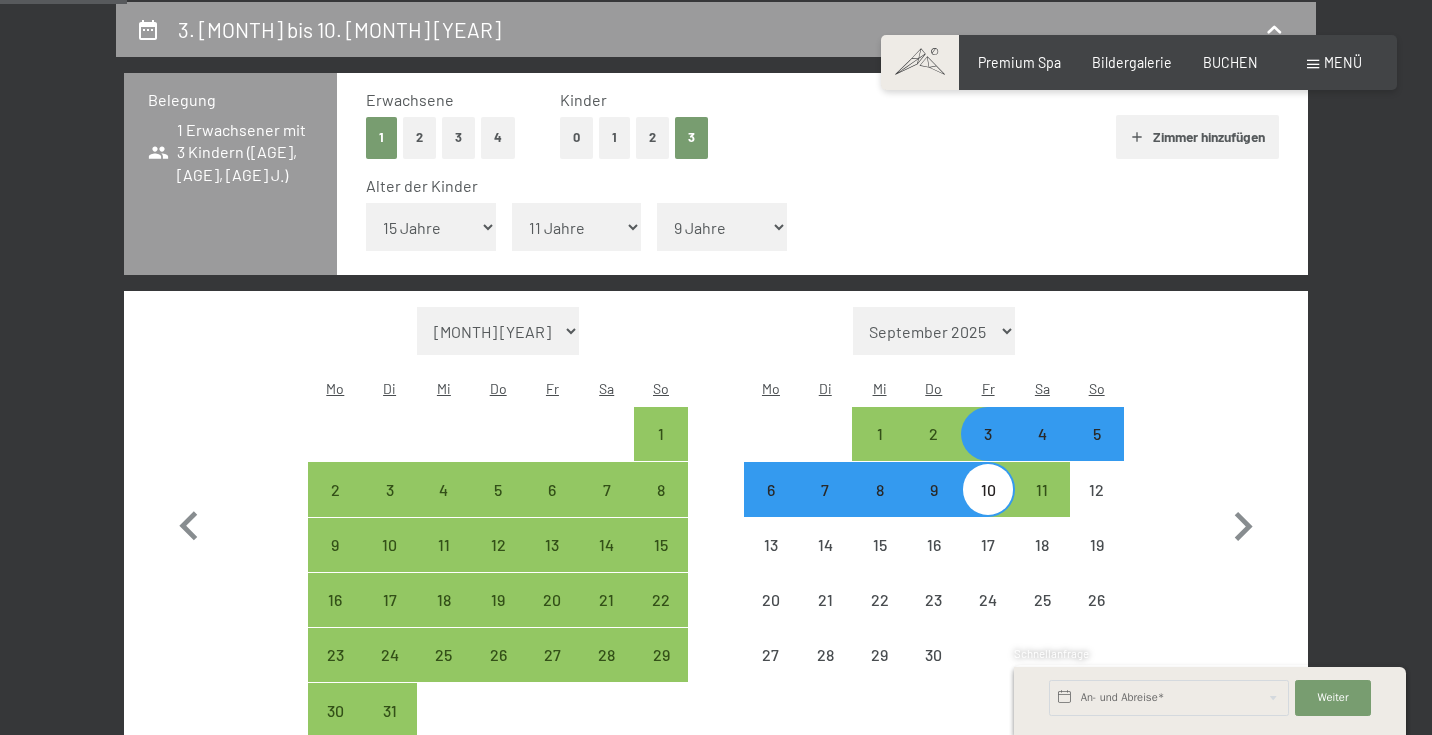 click on "9" at bounding box center (934, 507) 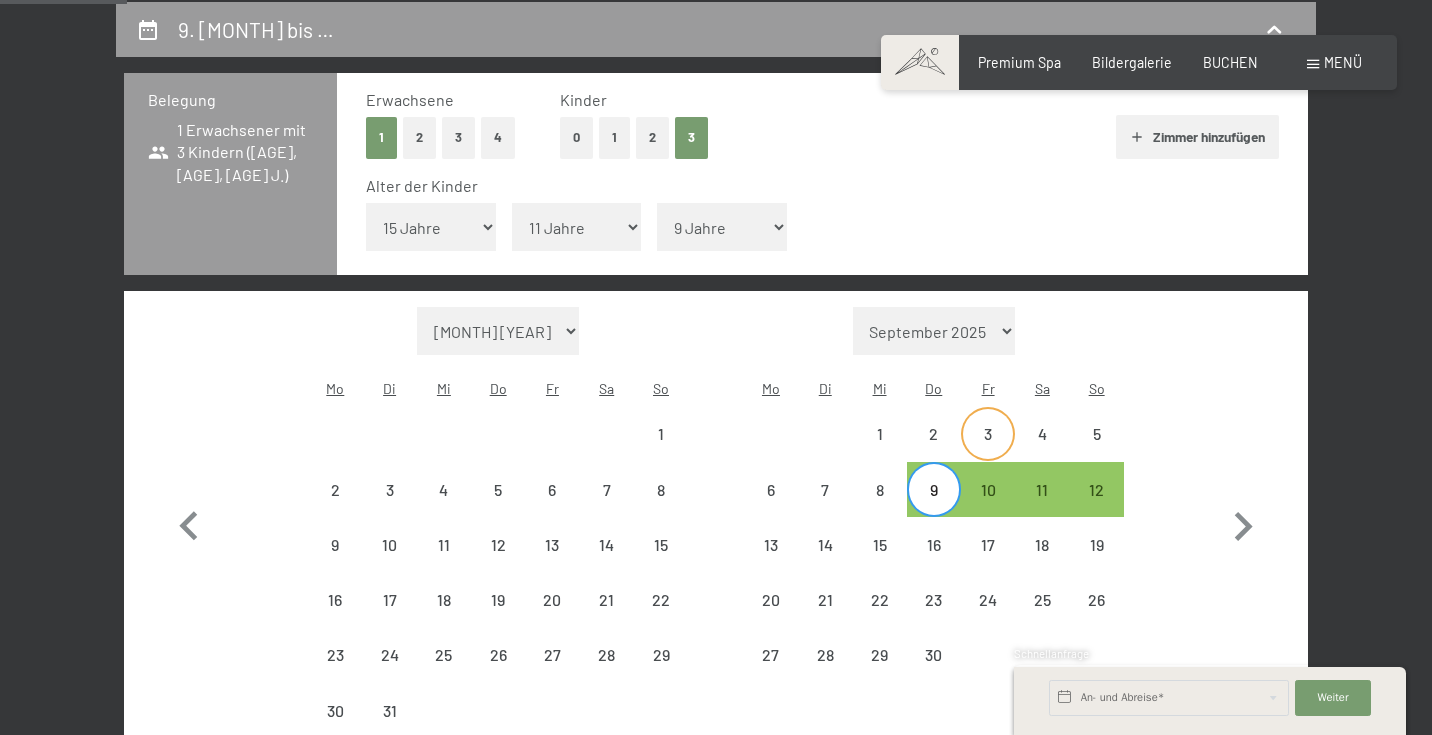 click on "3" at bounding box center (988, 451) 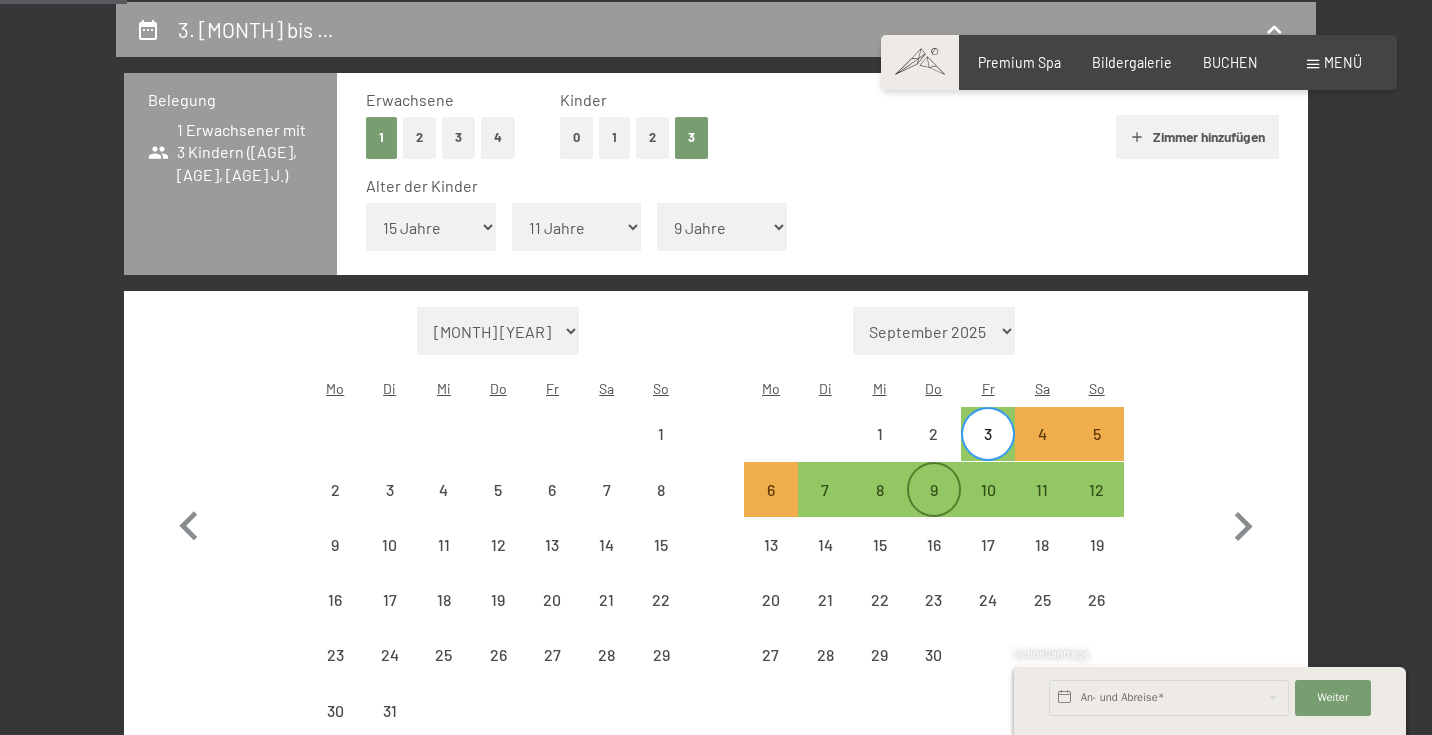 click on "9" at bounding box center (934, 507) 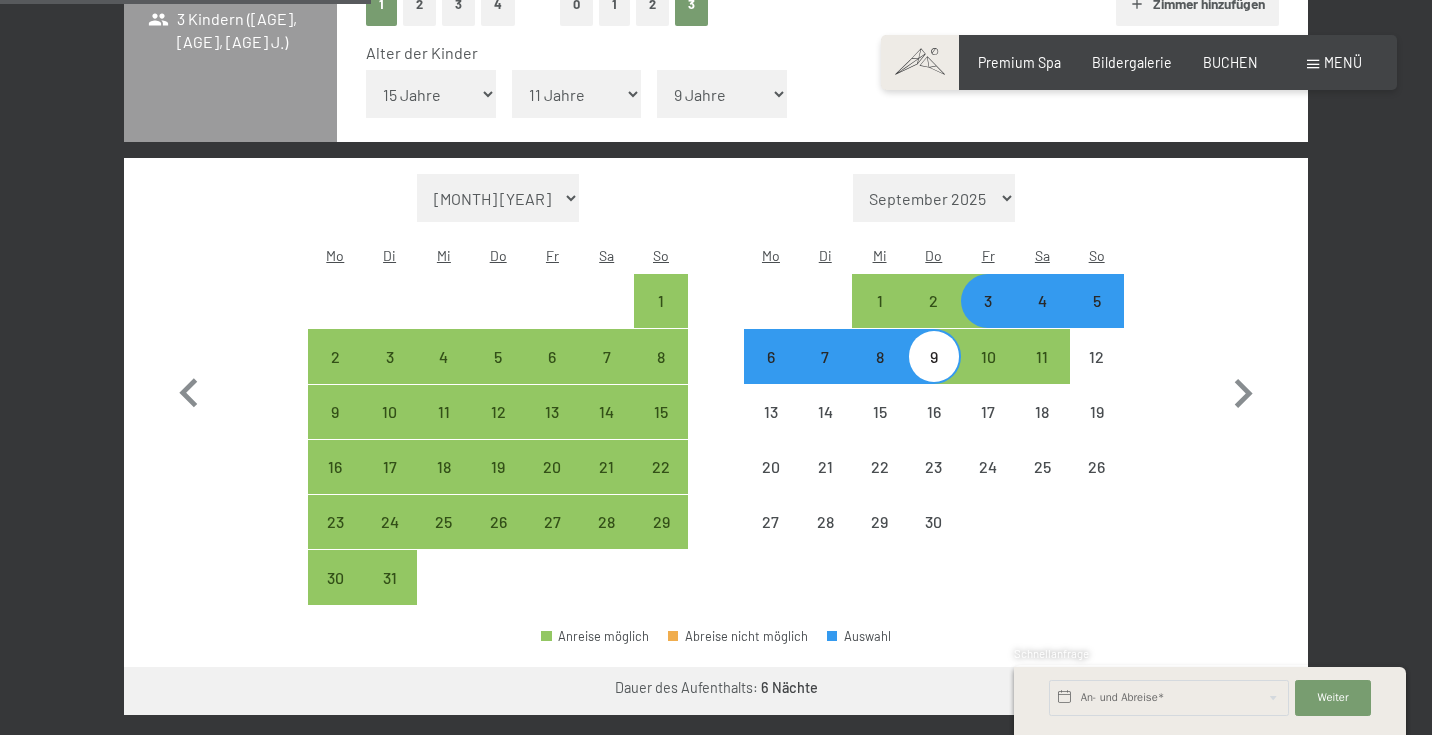 scroll, scrollTop: 564, scrollLeft: 0, axis: vertical 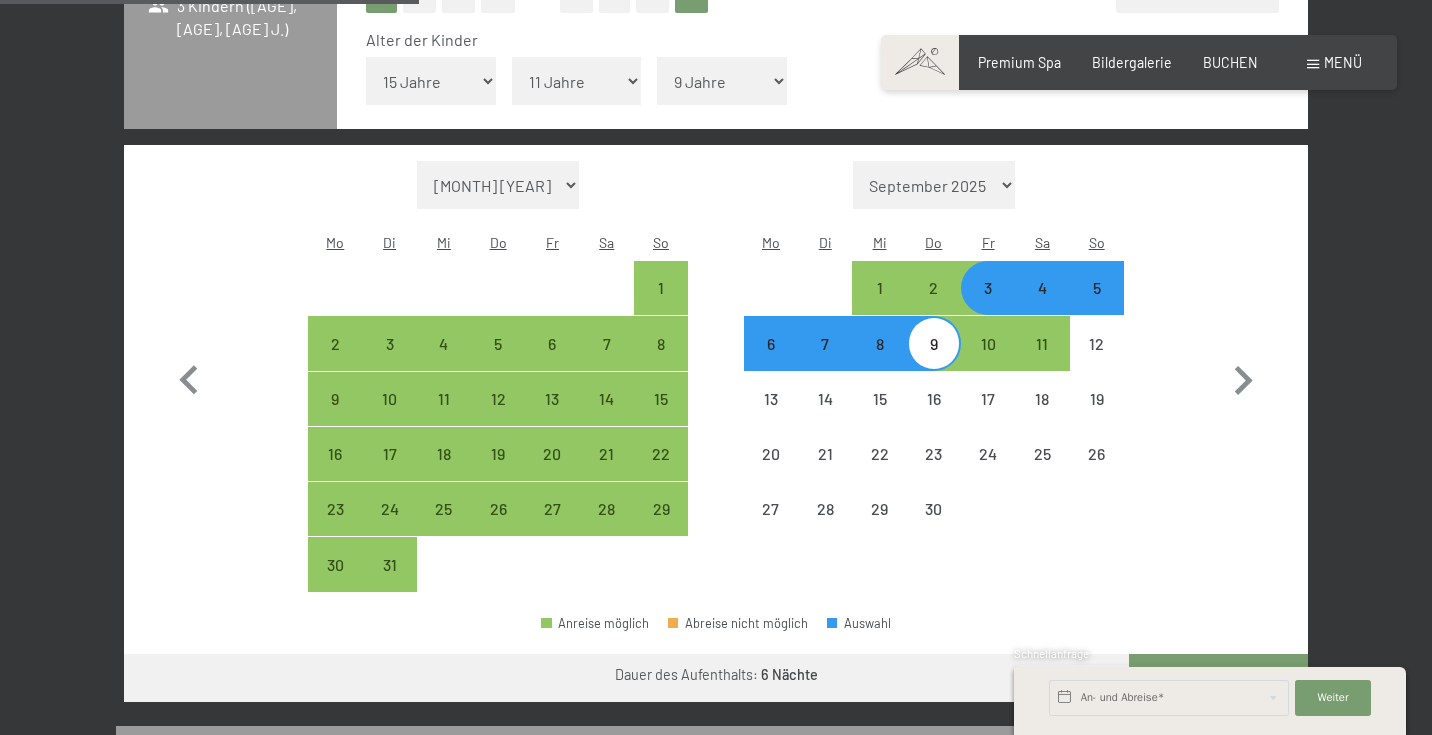 click on "Weiter zu „Zimmer“" at bounding box center [1218, 678] 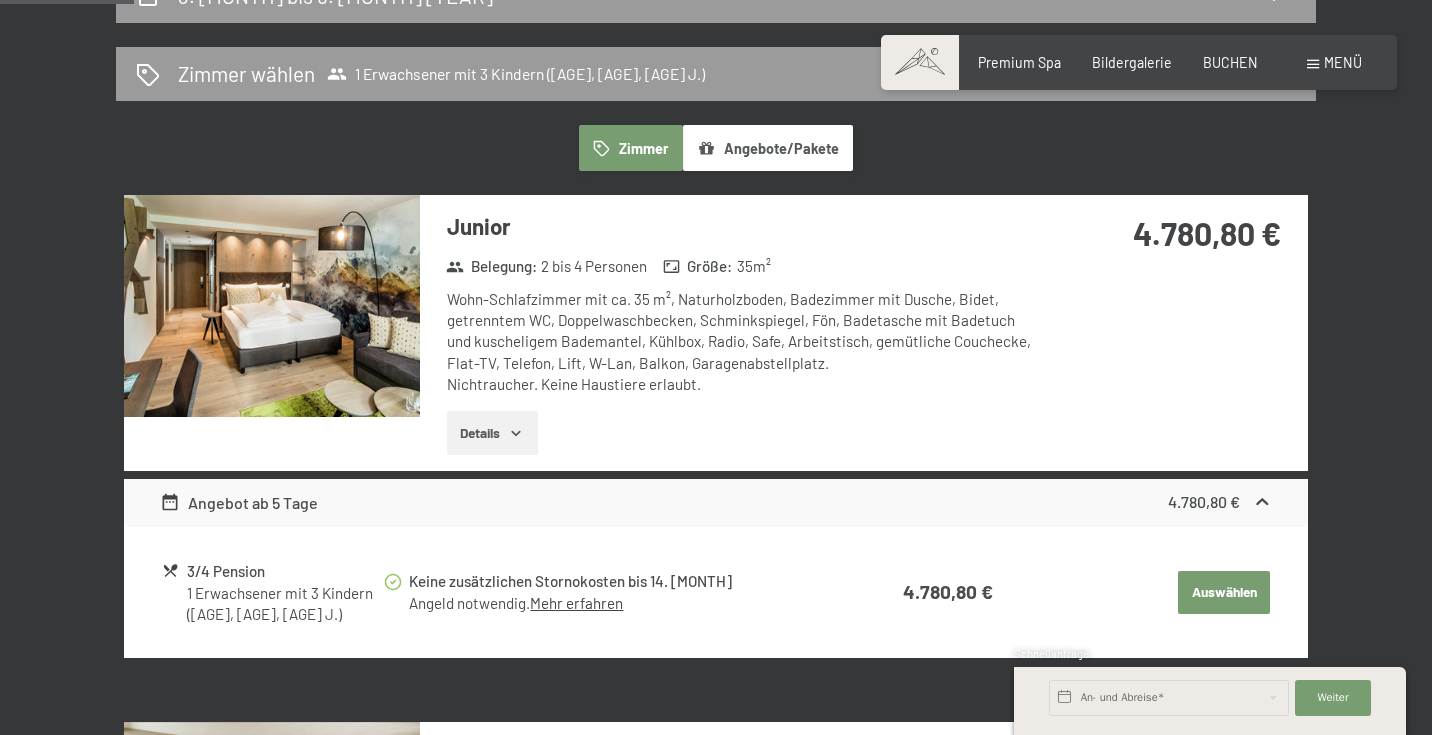 scroll, scrollTop: 440, scrollLeft: 0, axis: vertical 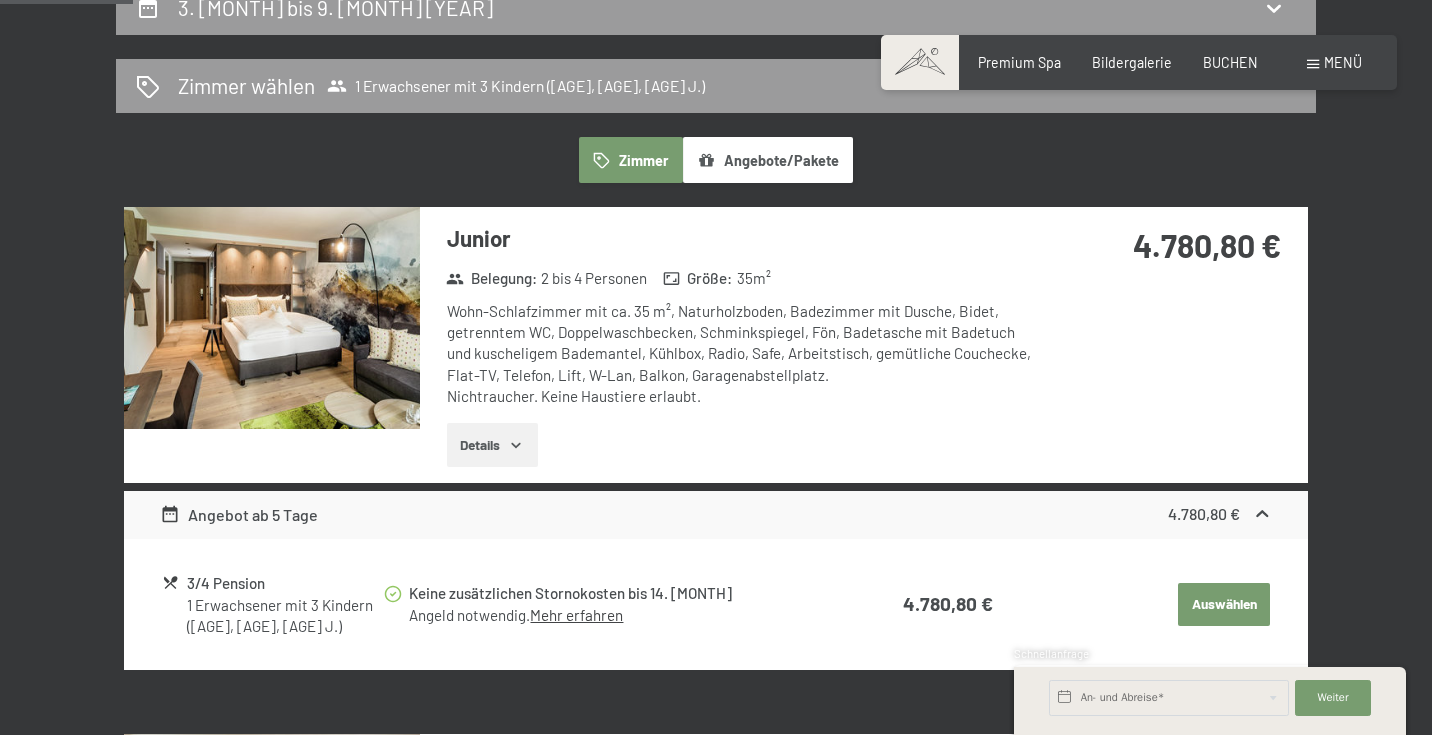 click on "Mehr erfahren" at bounding box center (576, 615) 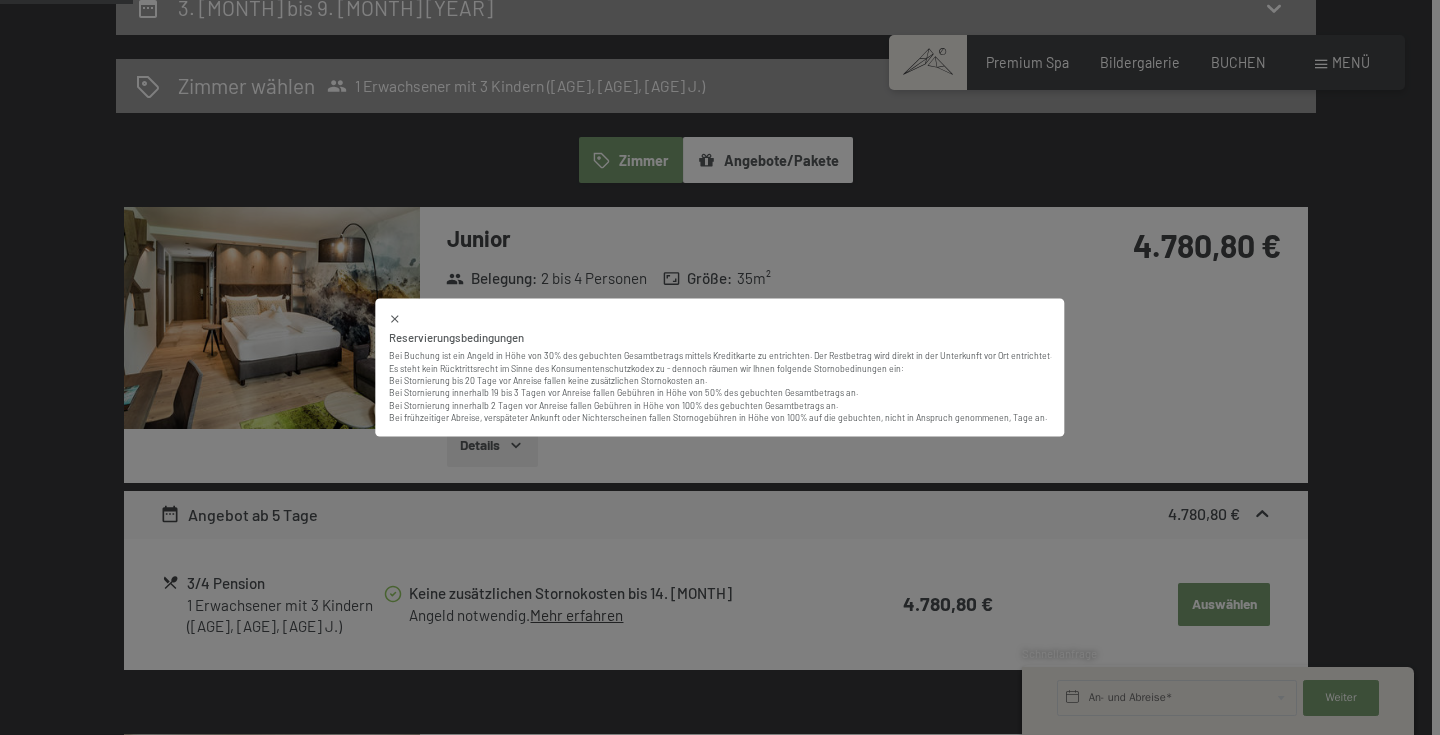 click on "Reservierungsbedingungen Bei Buchung ist ein Angeld in Höhe von 30% des gebuchten Gesamtbetrags mittels Kreditkarte zu entrichten. Der Restbetrag wird direkt in der Unterkunft vor Ort entrichtet. Es steht kein Rücktrittsrecht im Sinne des Konsumentenschutzkodex zu - dennoch räumen wir Ihnen folgende Stornobedinungen ein: Bei Stornierung bis 20 Tage vor Anreise fallen keine zusätzlichen Stornokosten an. Bei Stornierung innerhalb 19 bis 3 Tage vor Anreise fallen Gebühren in Höhe von 50% des gebuchten Gesamtbetrags an. Bei Stornierung innerhalb 2 Tage vor Anreise fallen Gebühren in Höhe von 100% des gebuchten Gesamtbetrags an. Bei frühzeitiger Abreise, verspäteter Ankunft oder Nichterscheinen fallen Stornogebühren in Höhe von 100% auf die gebuchten, nicht in Anspruch genommenen, Tage an." at bounding box center (720, 367) 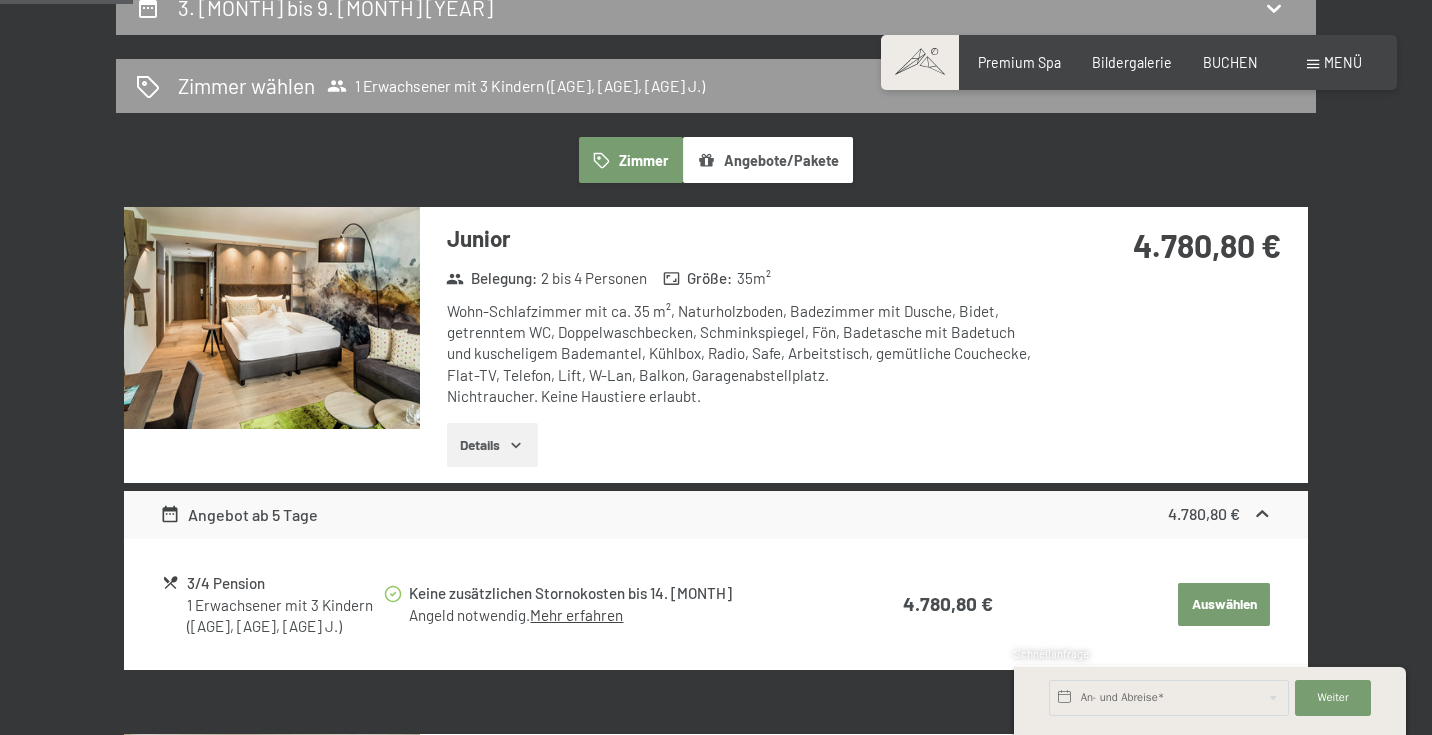 click on "Details" at bounding box center (492, 445) 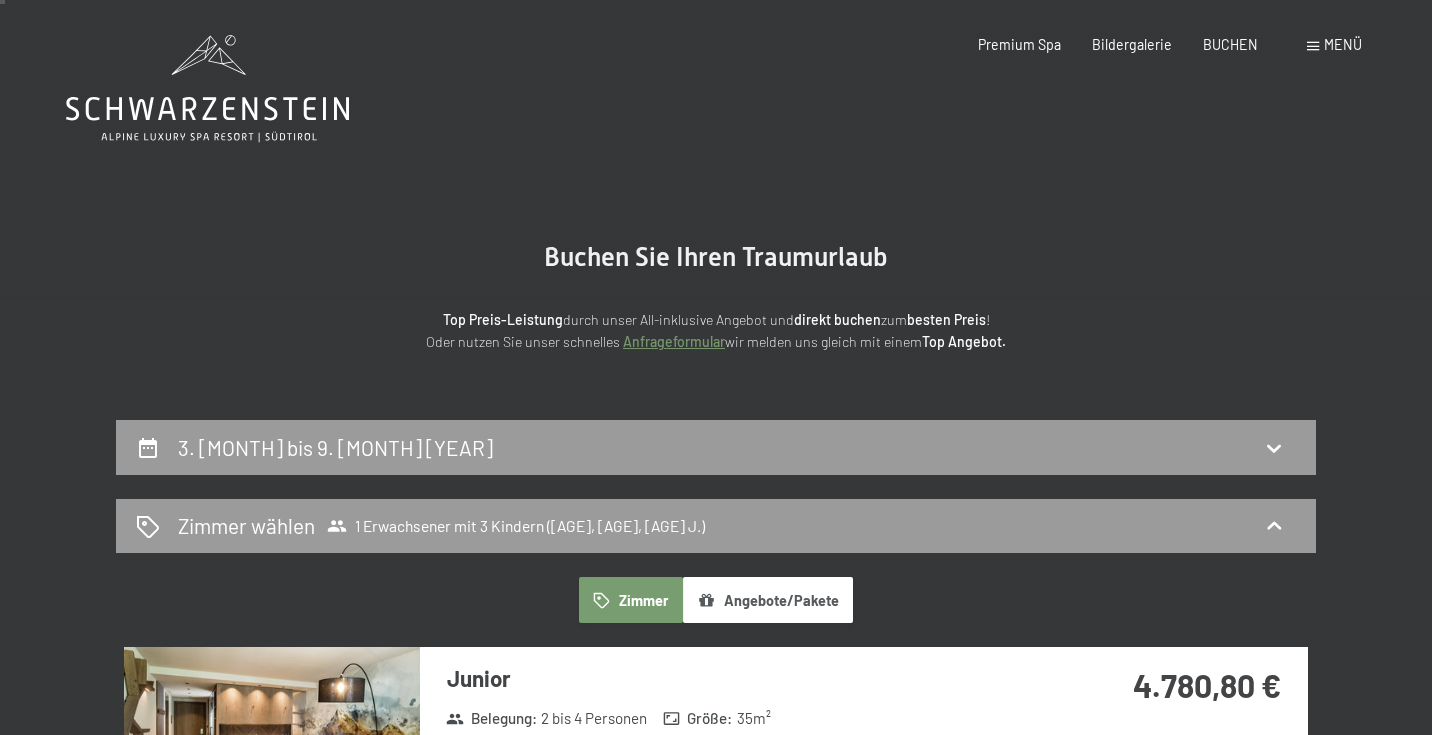 scroll, scrollTop: 0, scrollLeft: 0, axis: both 